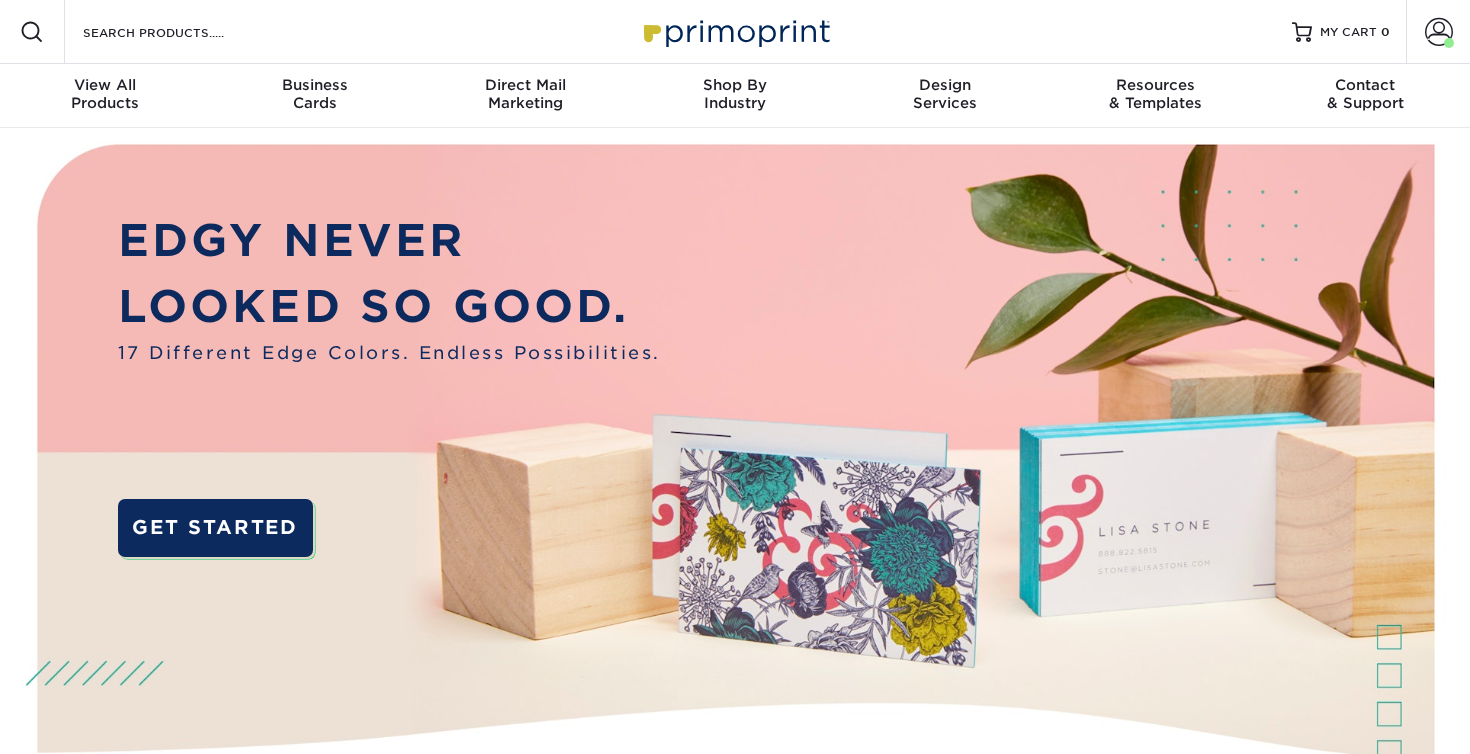 scroll, scrollTop: 0, scrollLeft: 0, axis: both 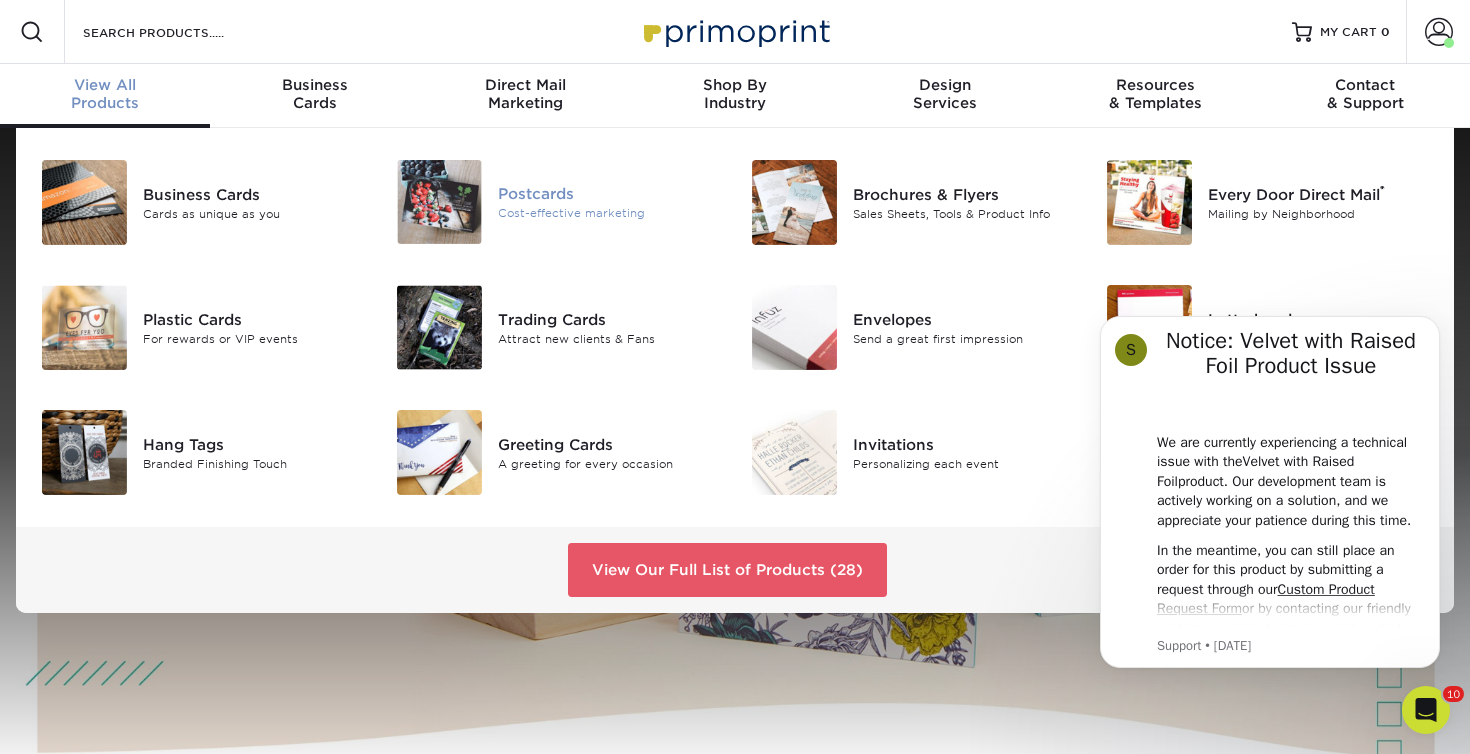 click on "Cost-effective marketing" at bounding box center [609, 213] 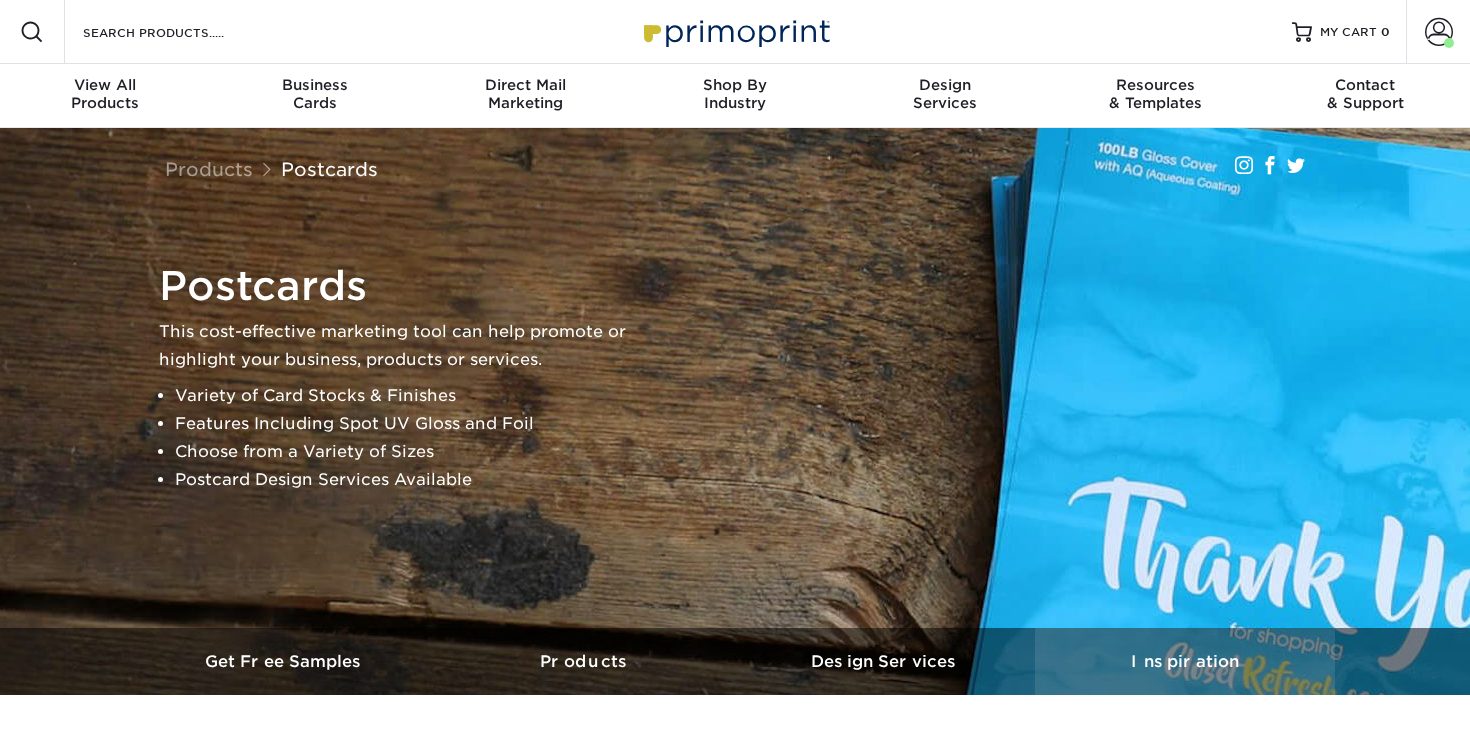 scroll, scrollTop: 0, scrollLeft: 0, axis: both 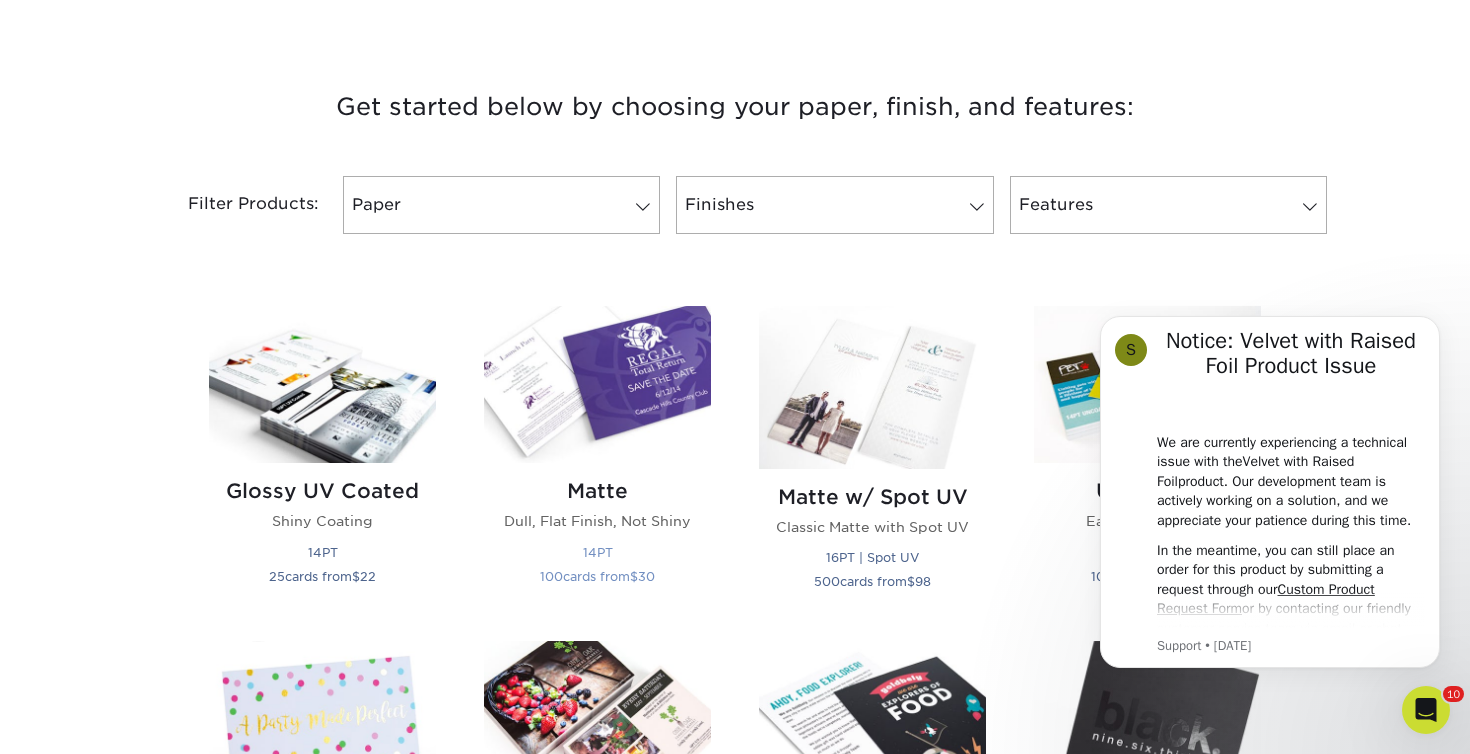 click at bounding box center (597, 384) 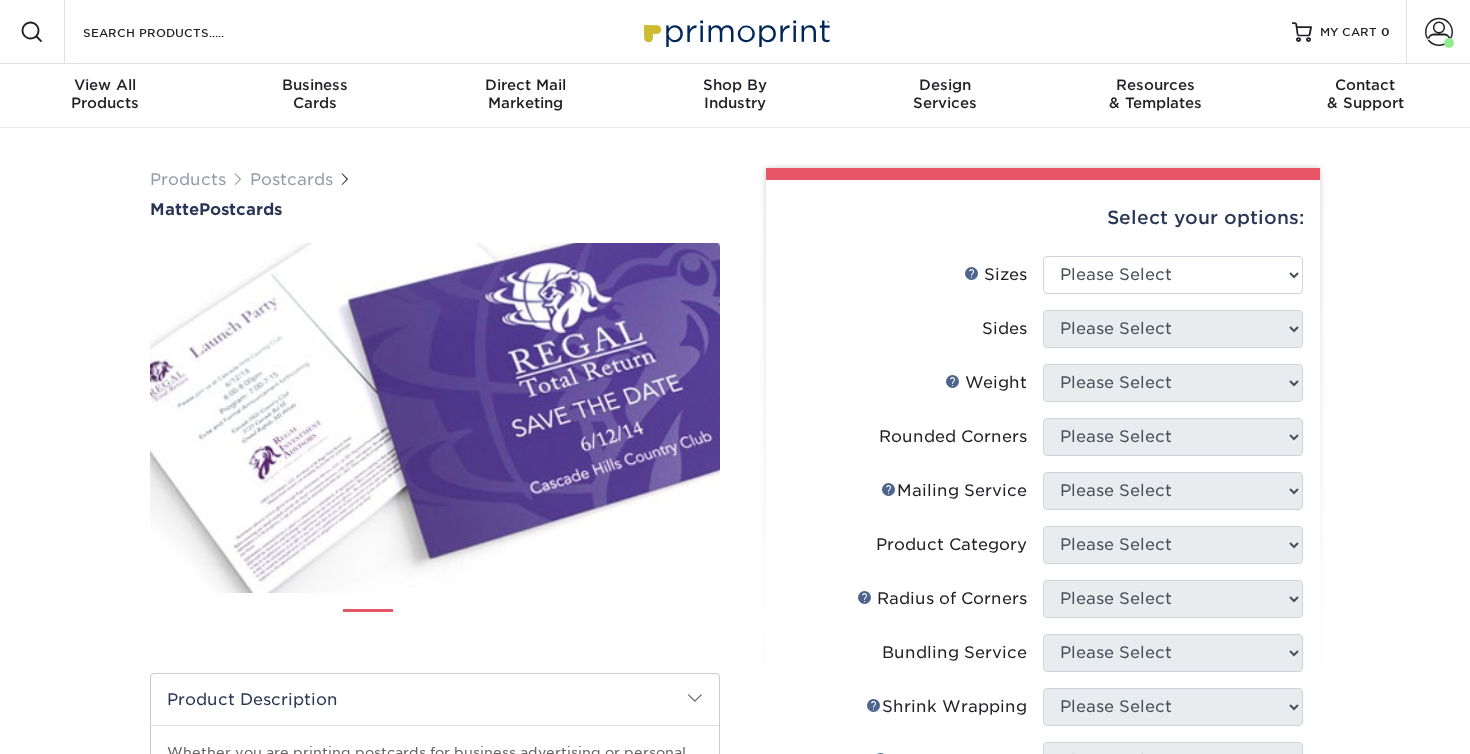scroll, scrollTop: 0, scrollLeft: 0, axis: both 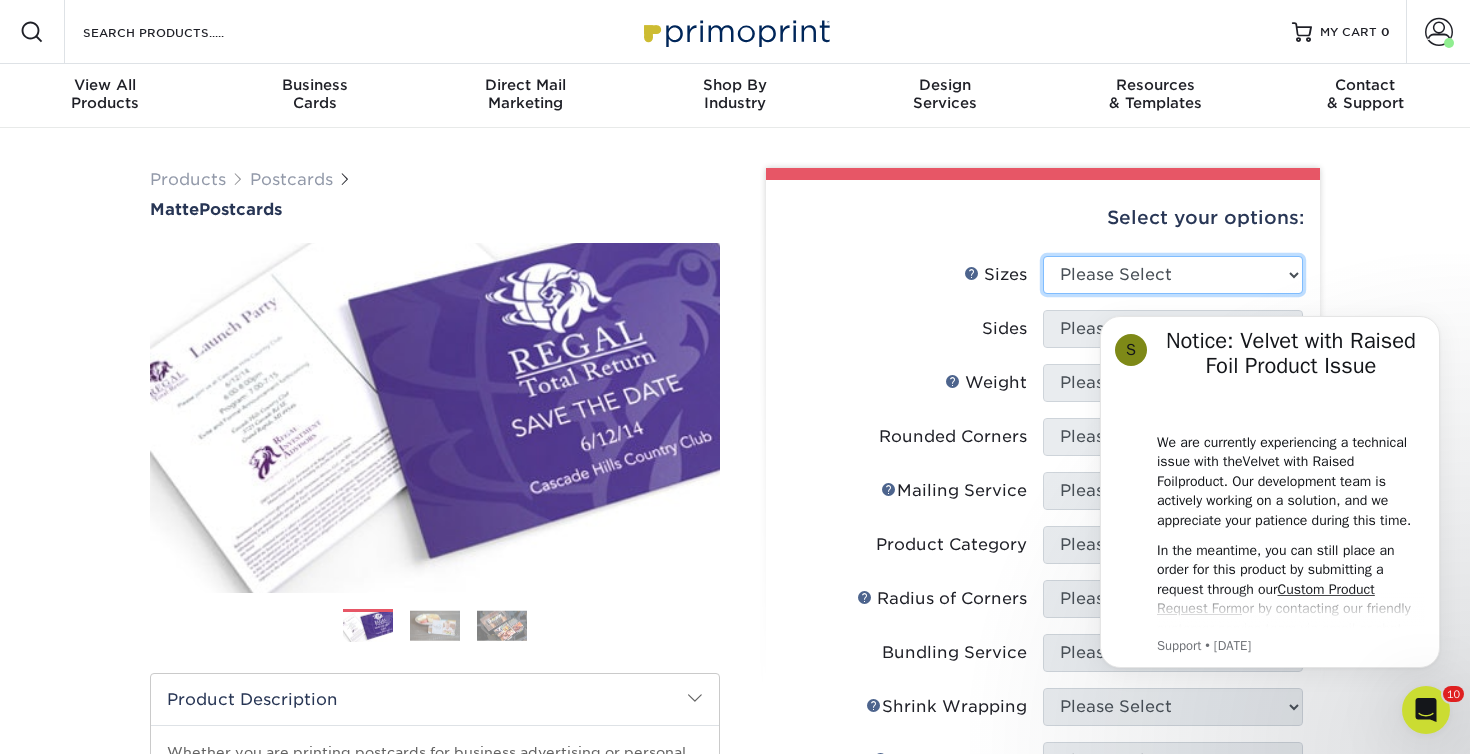 select on "4.00x5.00" 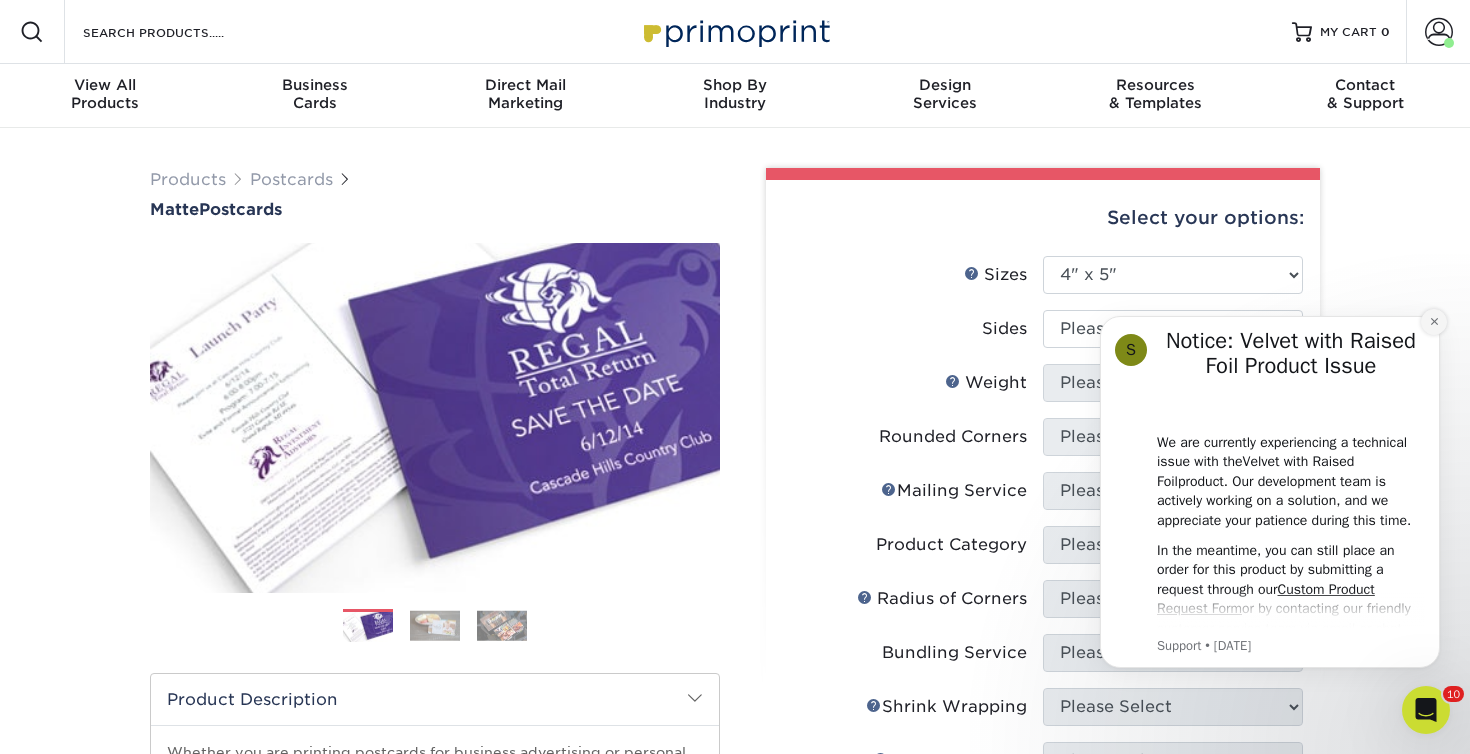 click 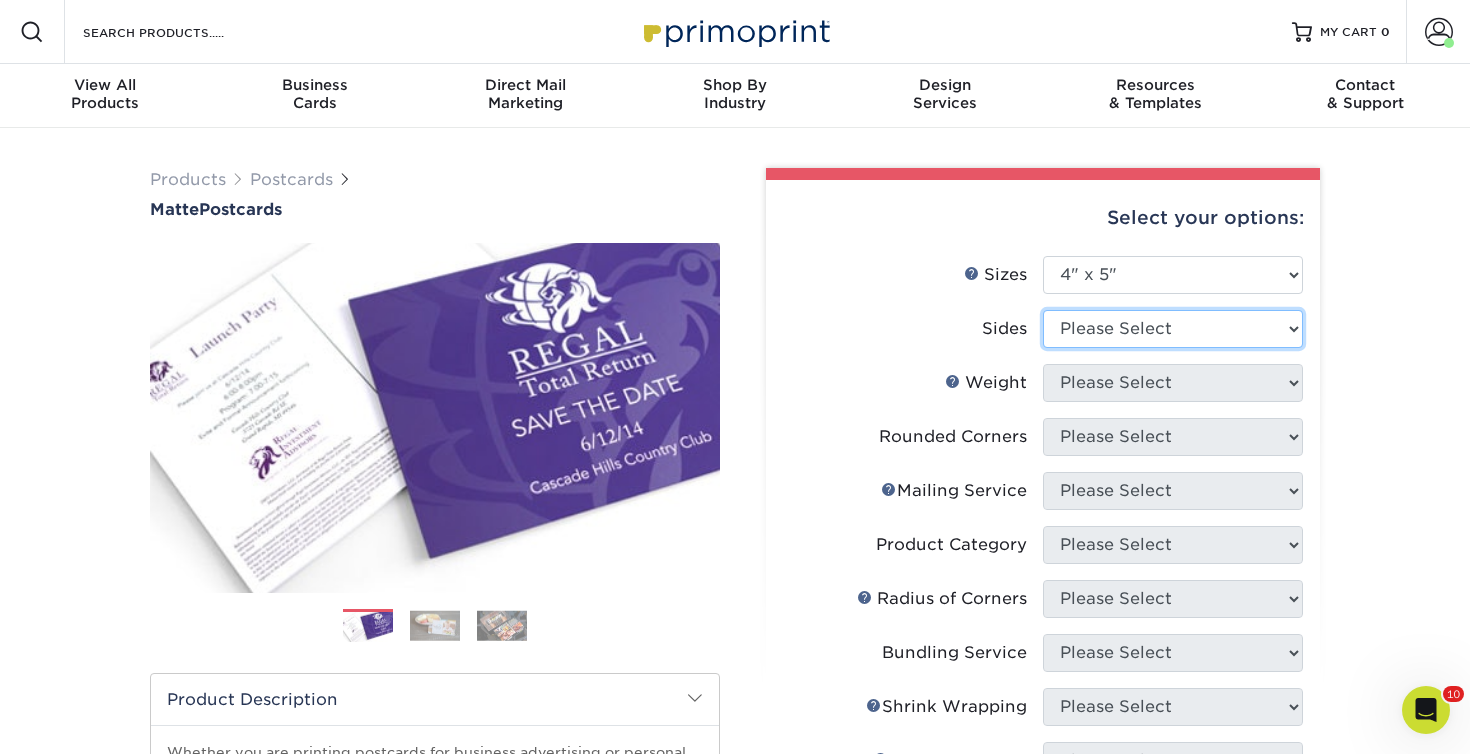 select on "13abbda7-1d64-4f25-8bb2-c179b224825d" 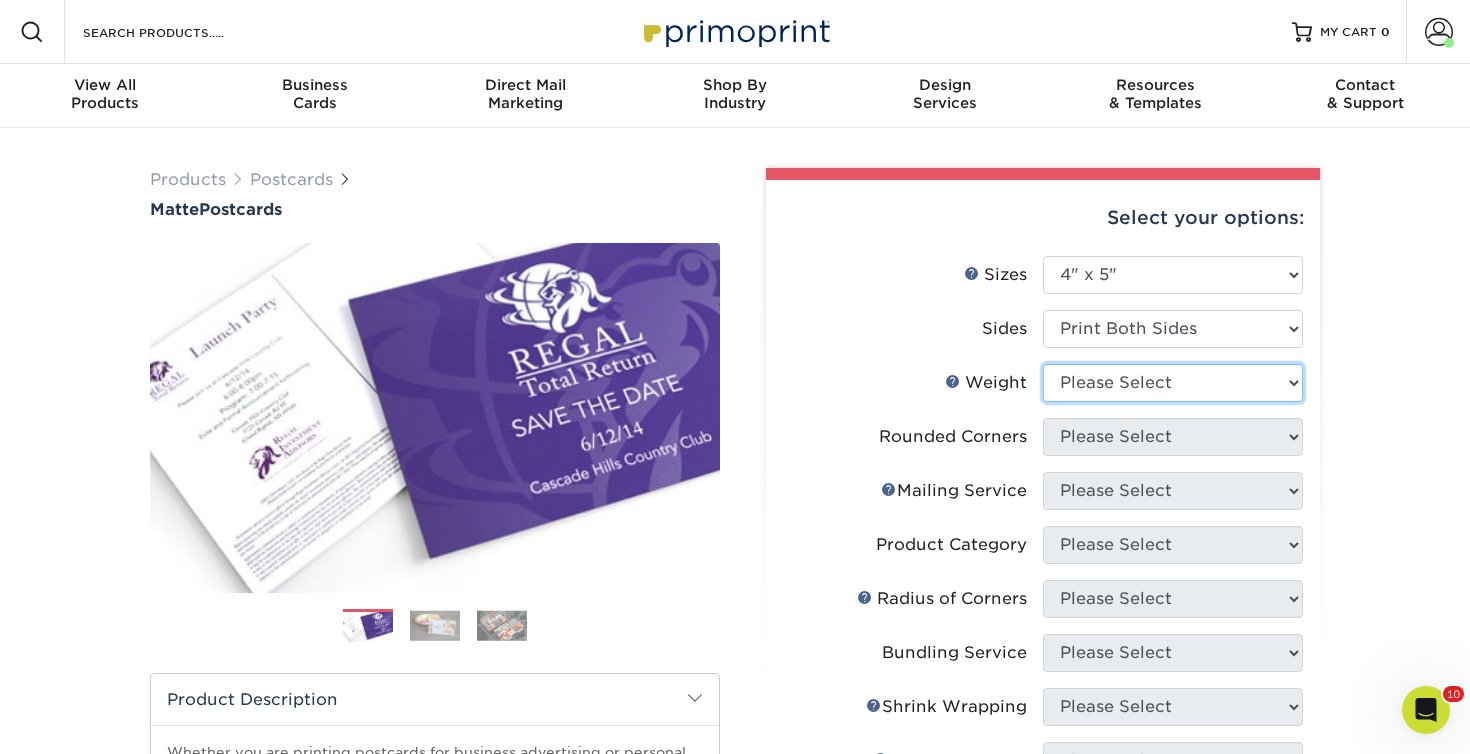 select on "16PT" 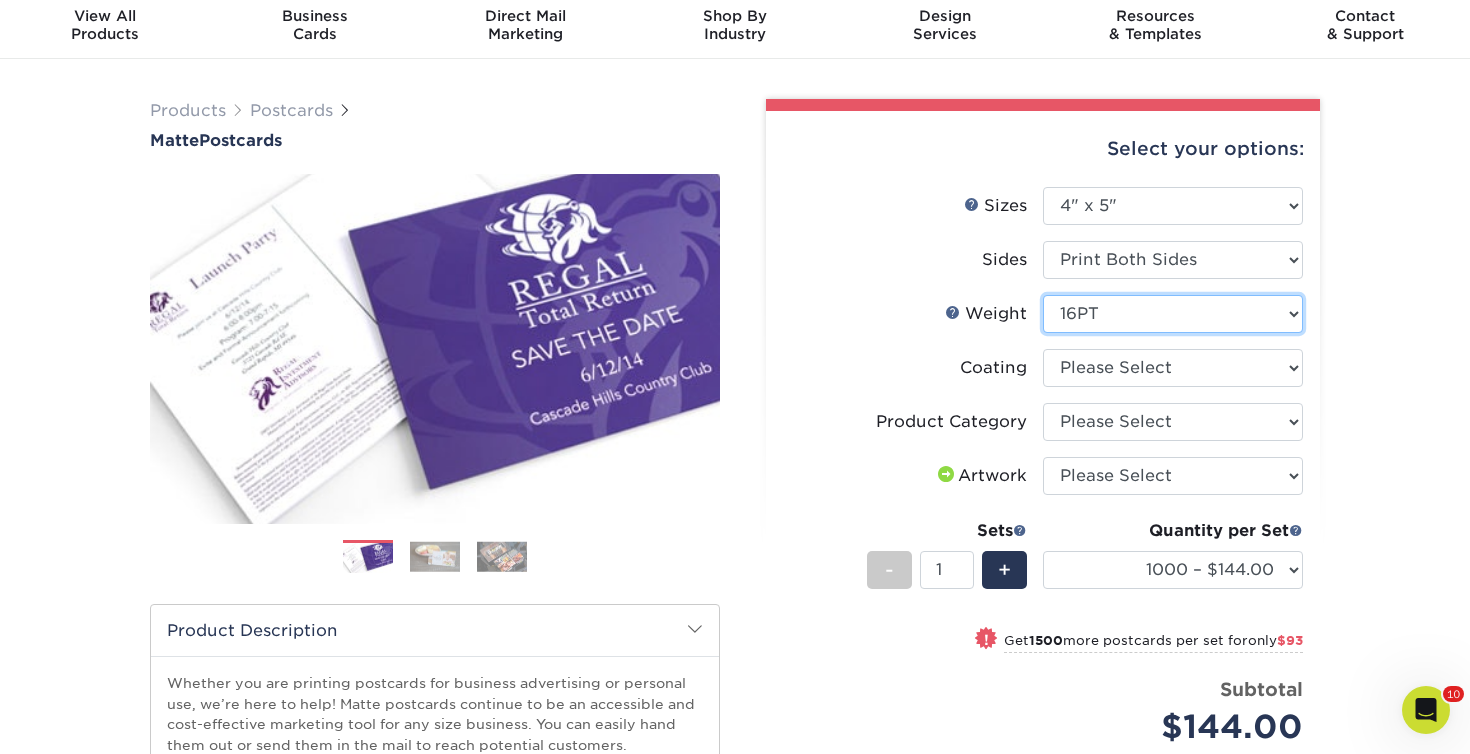 scroll, scrollTop: 81, scrollLeft: 0, axis: vertical 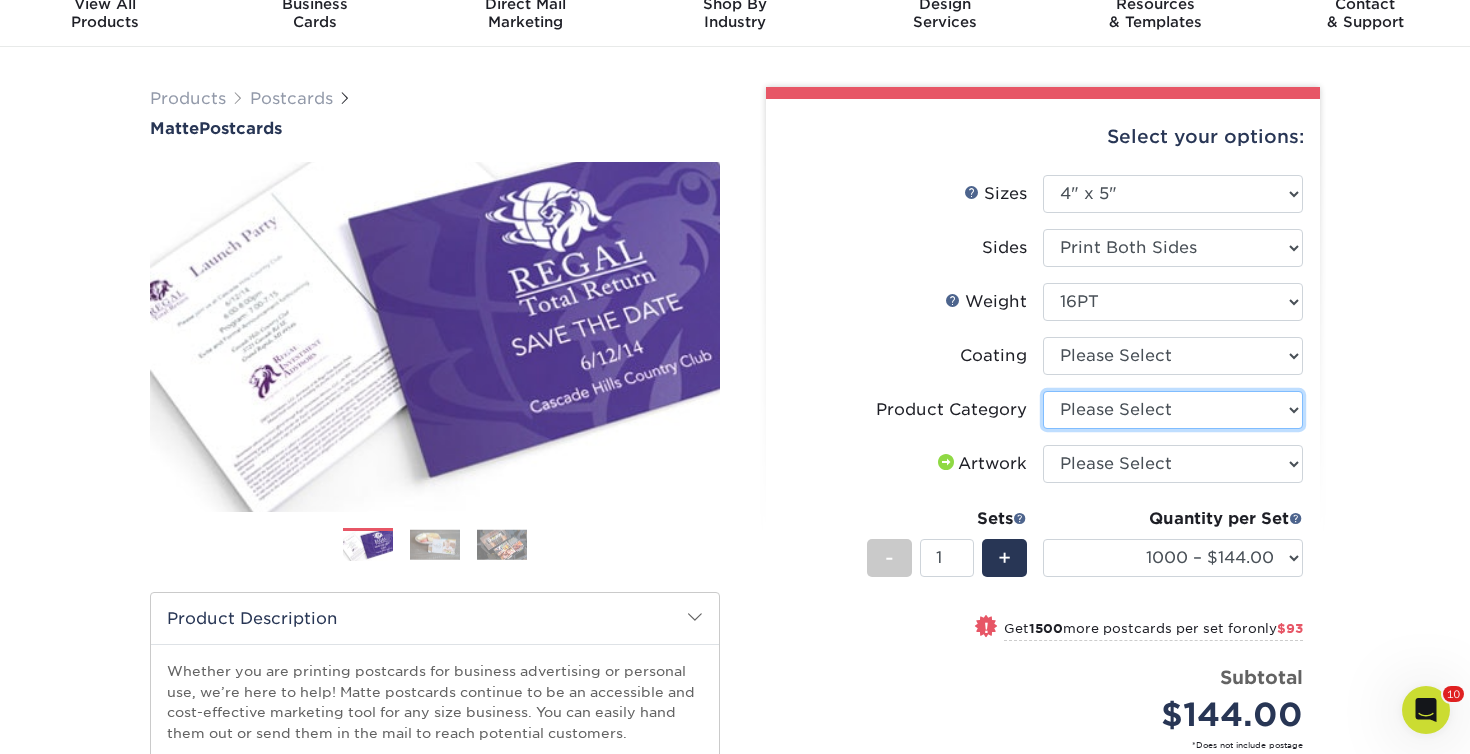 select on "9b7272e0-d6c8-4c3c-8e97-d3a1bcdab858" 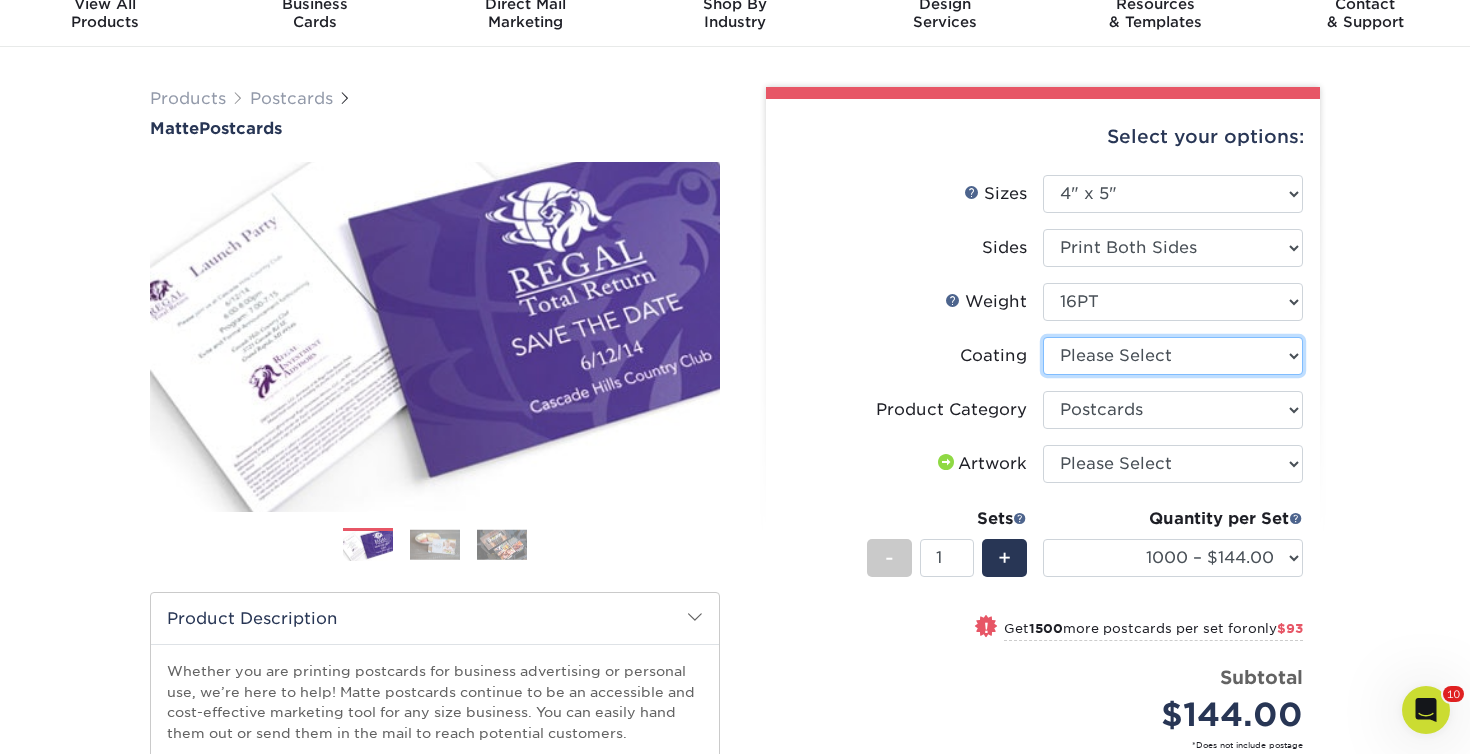 select on "121bb7b5-3b4d-429f-bd8d-bbf80e953313" 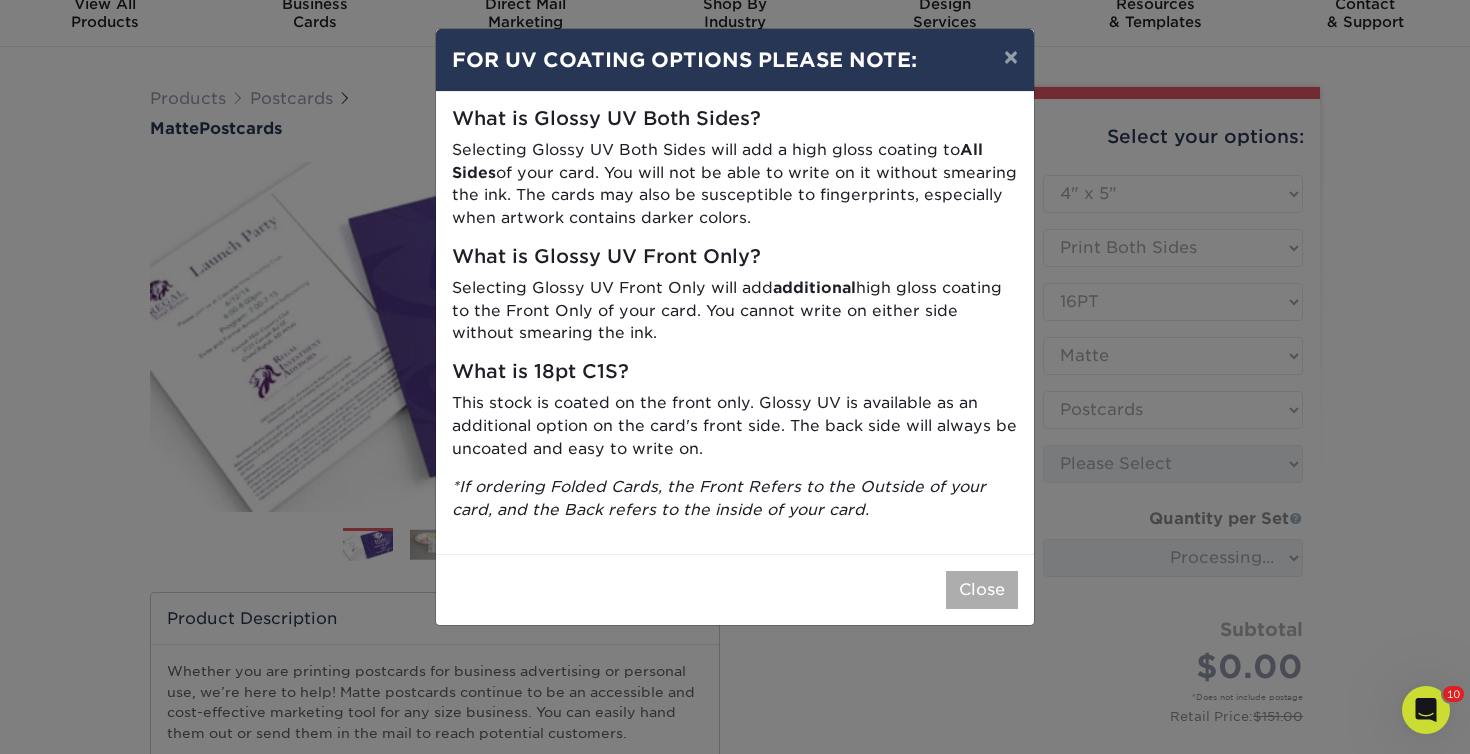 click on "Close" at bounding box center [982, 590] 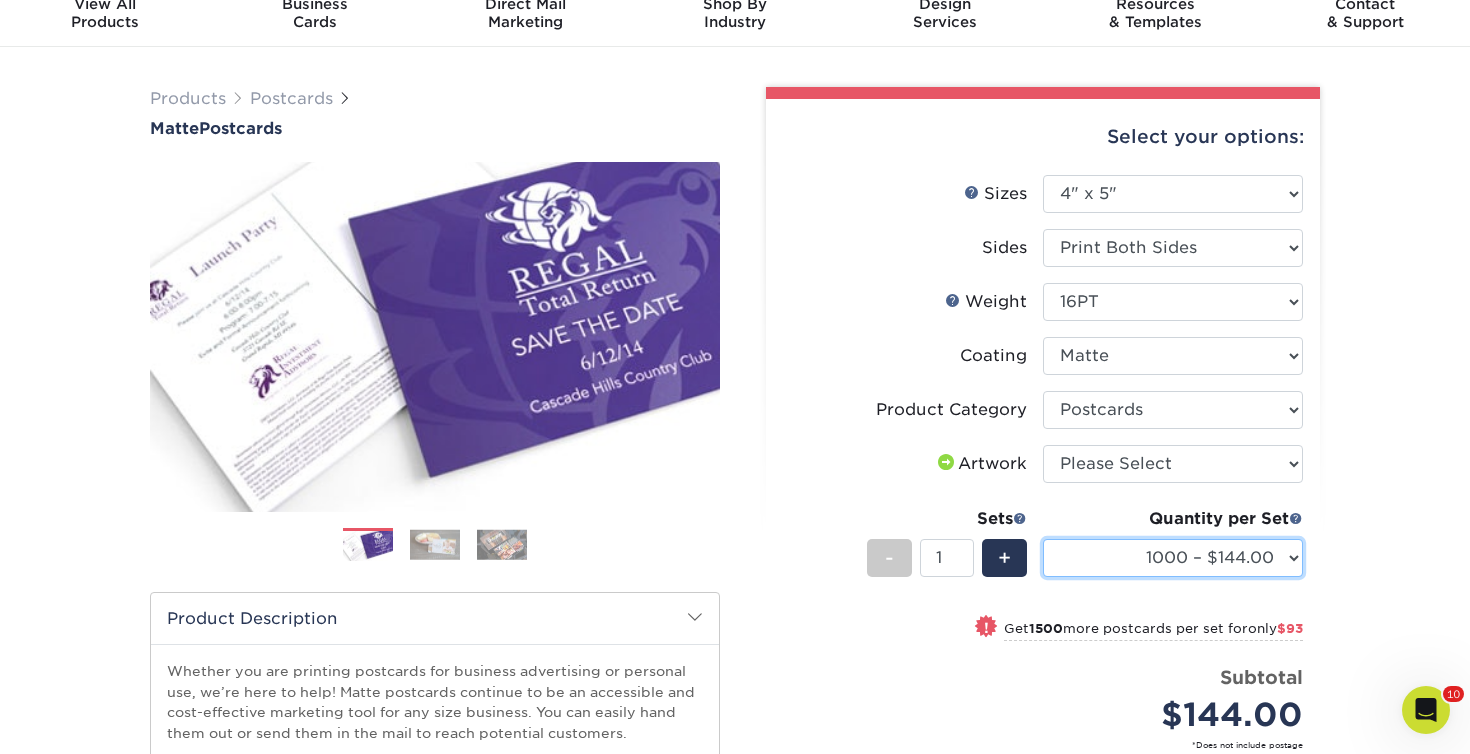 select on "2500 – $237.00" 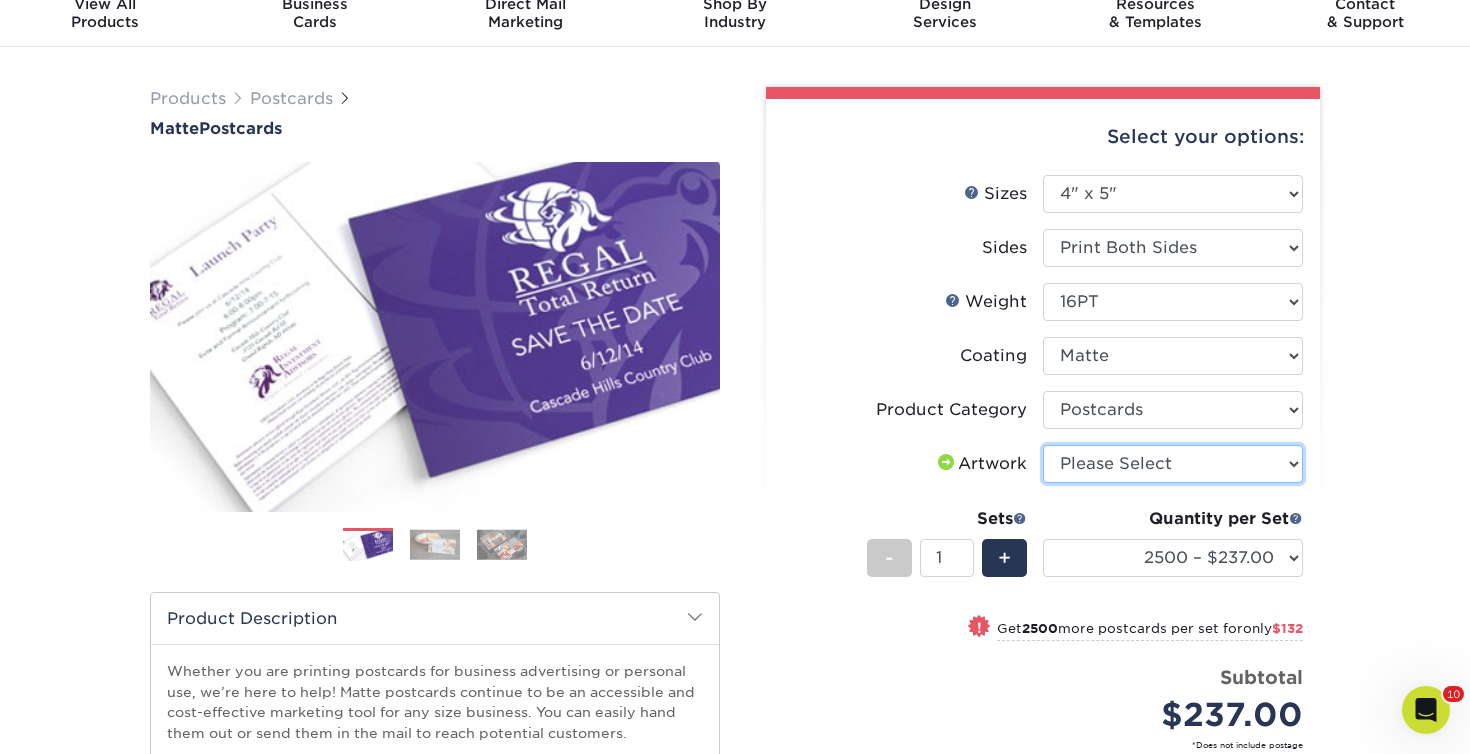 select on "upload" 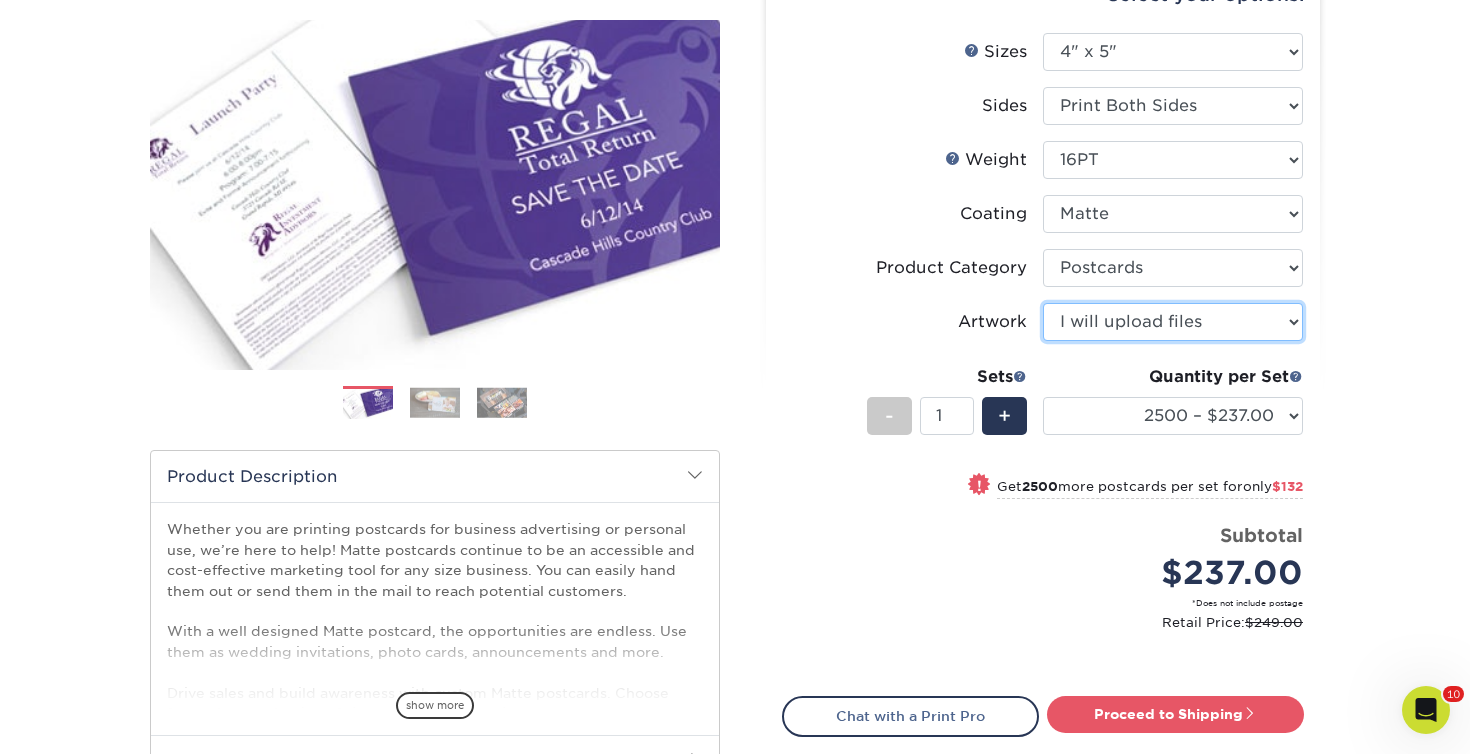 scroll, scrollTop: 228, scrollLeft: 0, axis: vertical 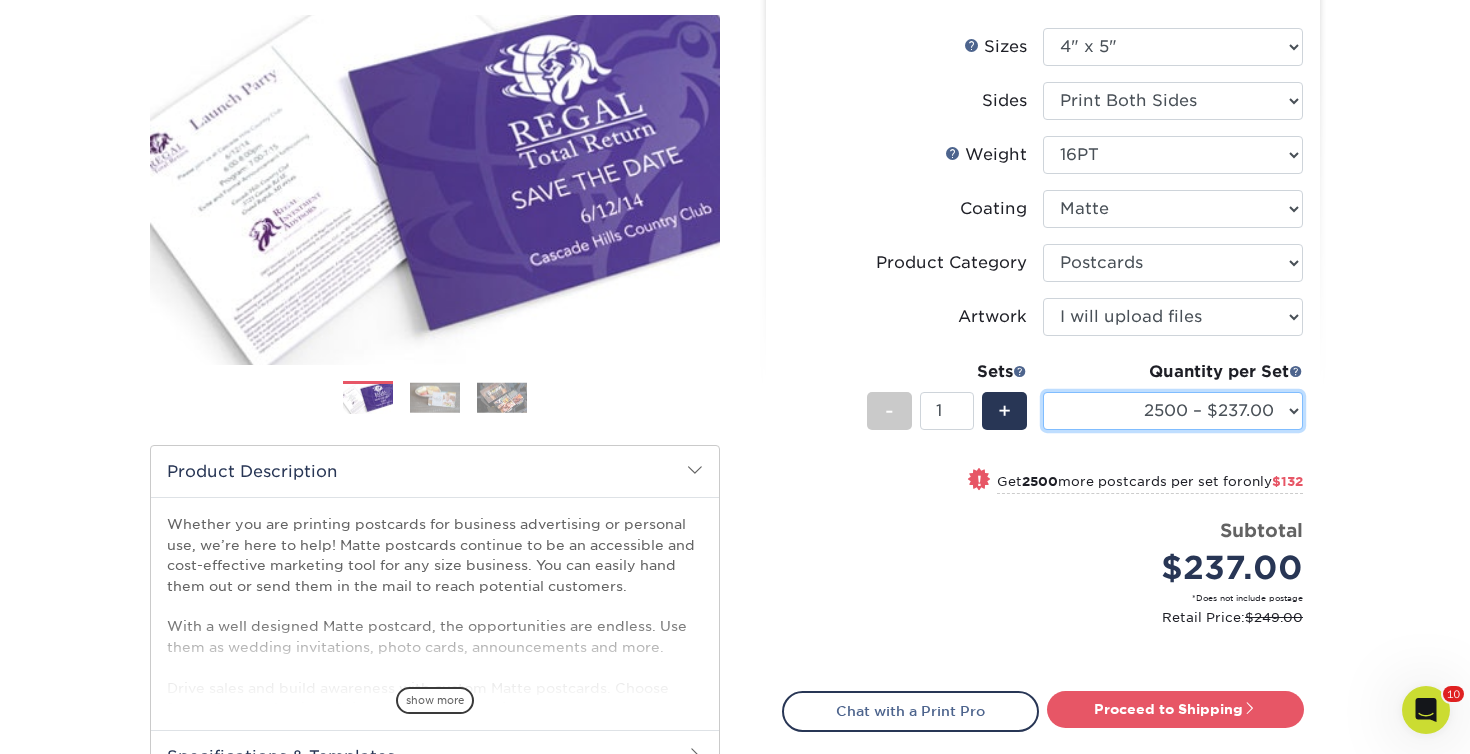 select on "1000 – $144.00" 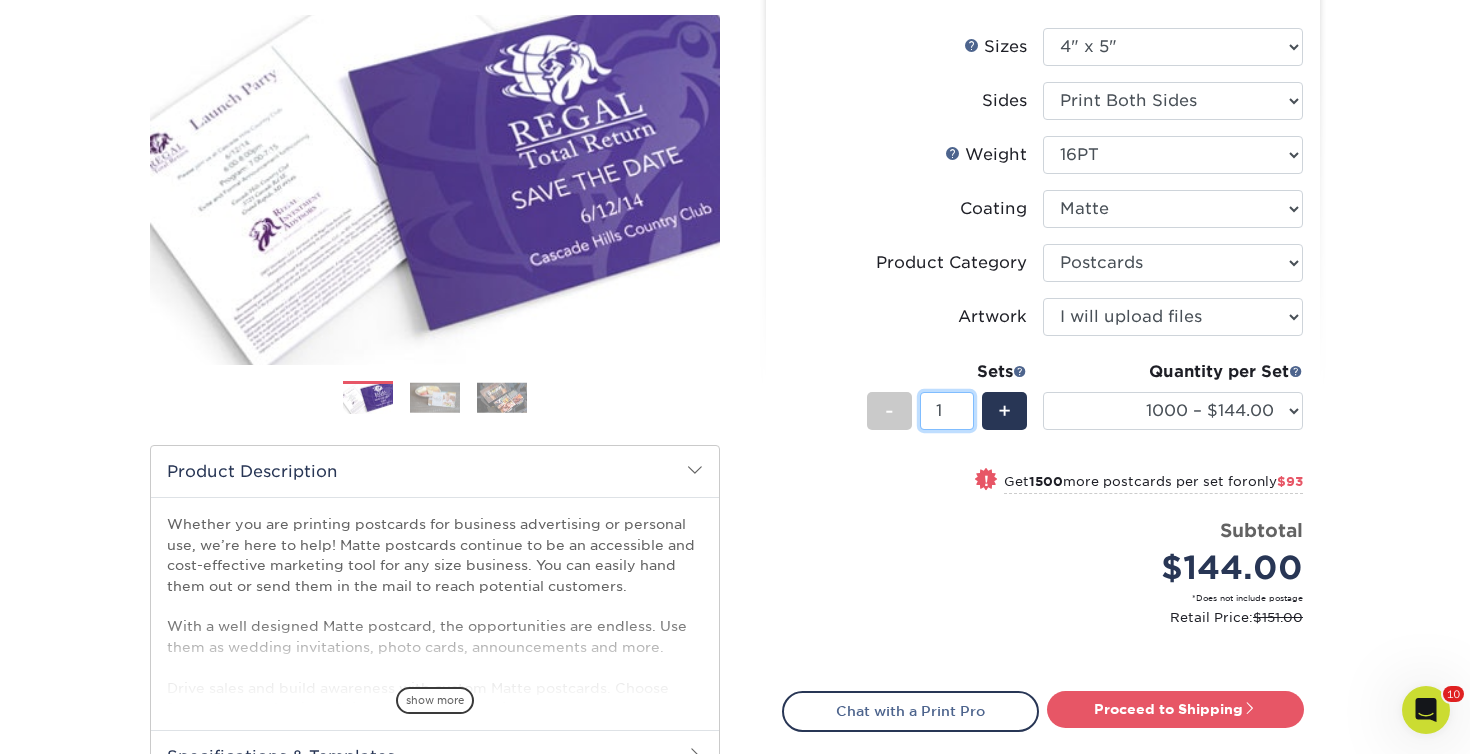 type on "2" 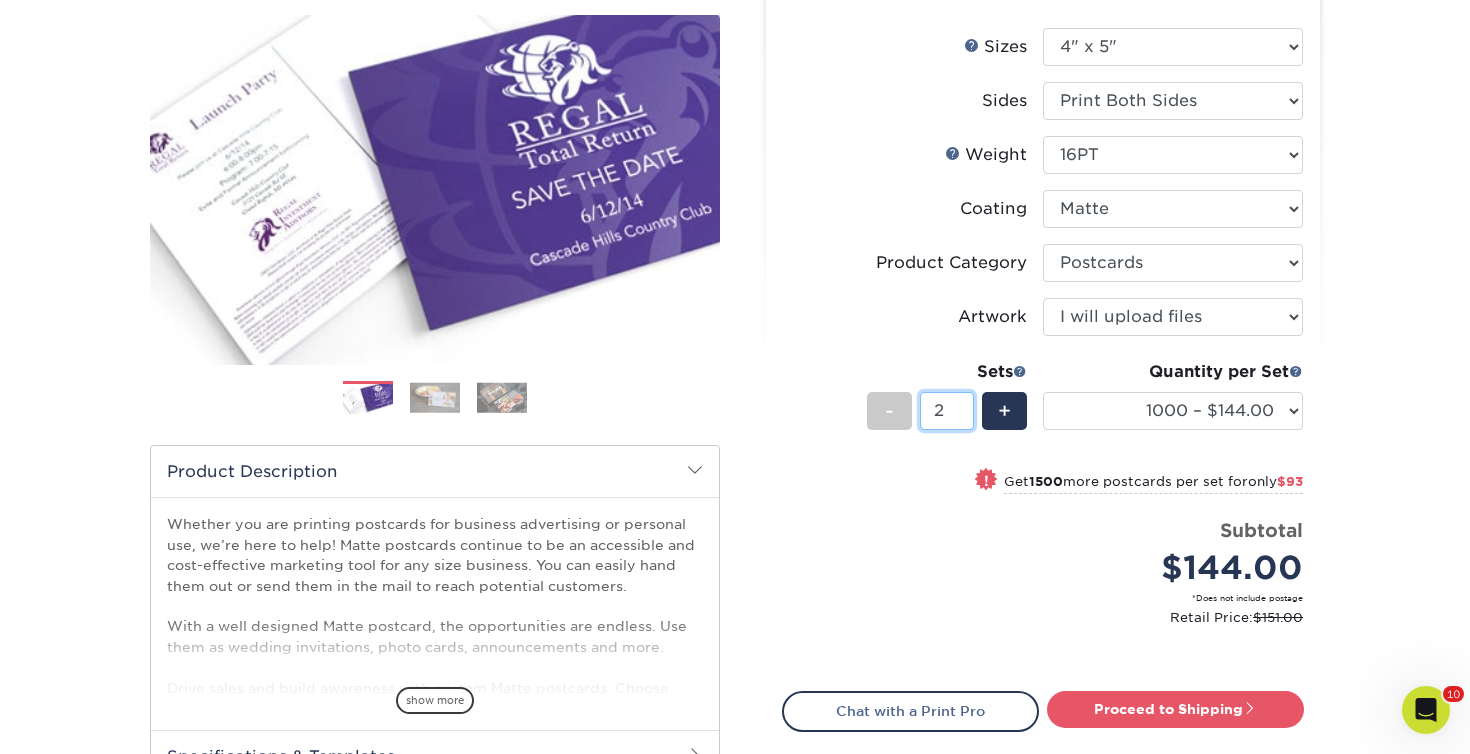 click on "2" at bounding box center (946, 411) 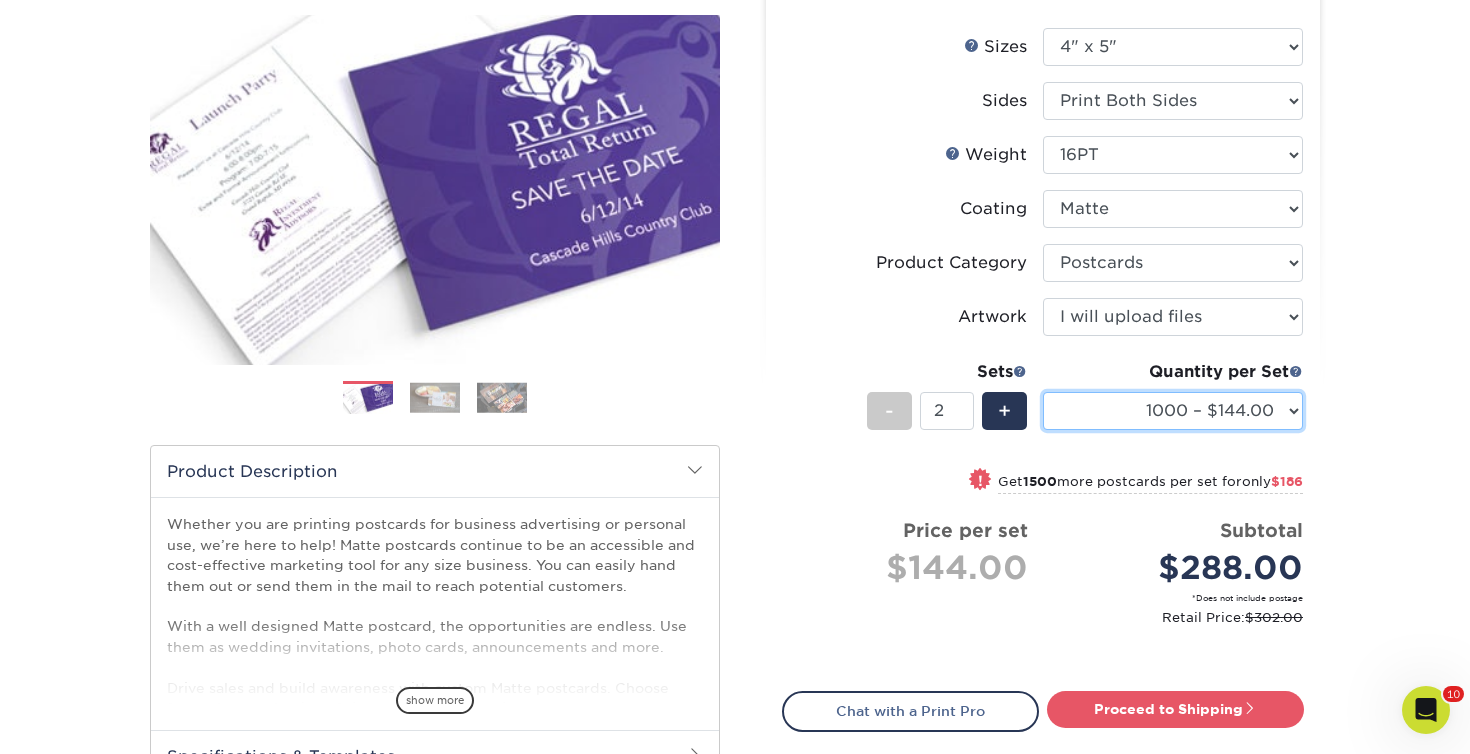 select on "2500 – $237.00" 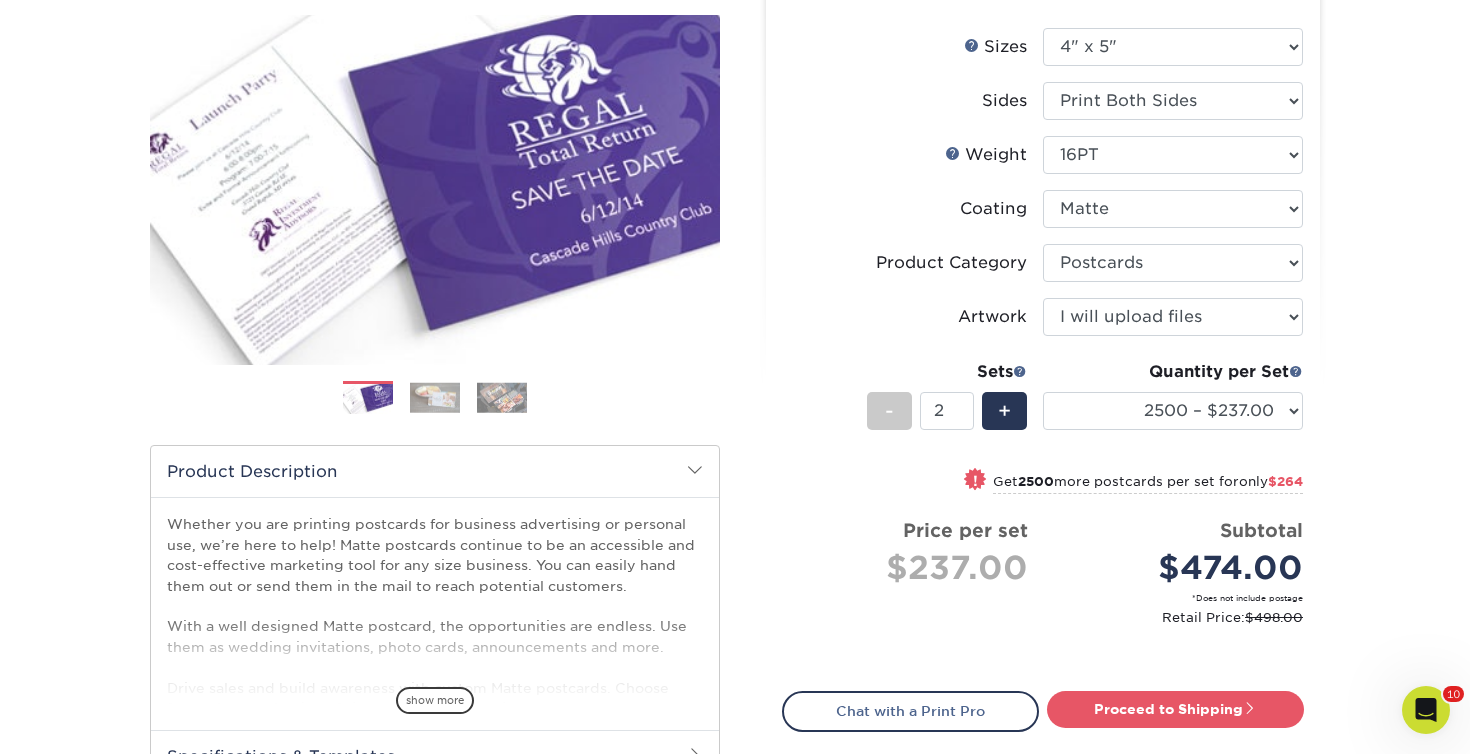 type on "1" 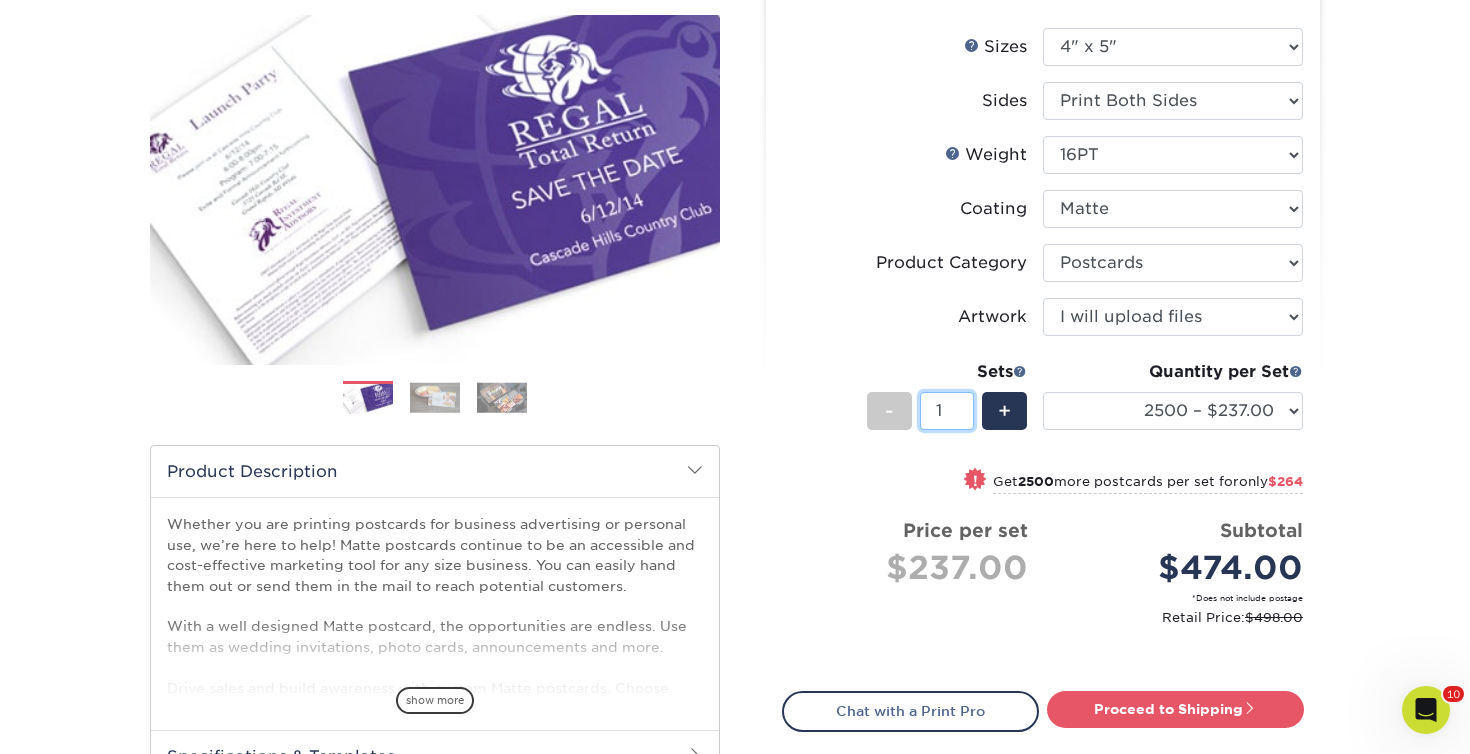 click on "1" at bounding box center [946, 411] 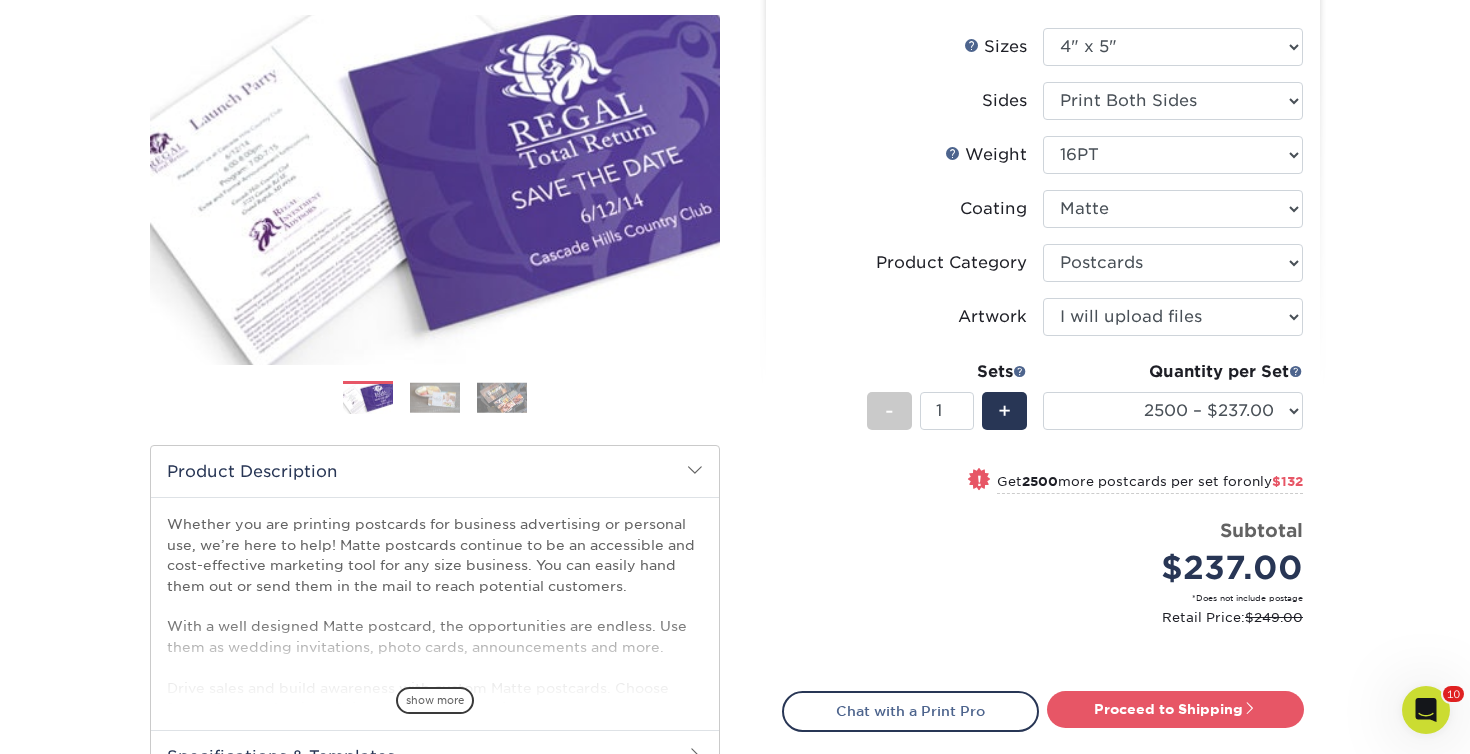 click on "Sizes Help Sizes
Please Select
1.5" x 7"
2" x 4" 2" x 6" 2" x 7" 2" x 8" 2.12" x 5.5" 2.125" x 5.5" Sides" at bounding box center [1043, 348] 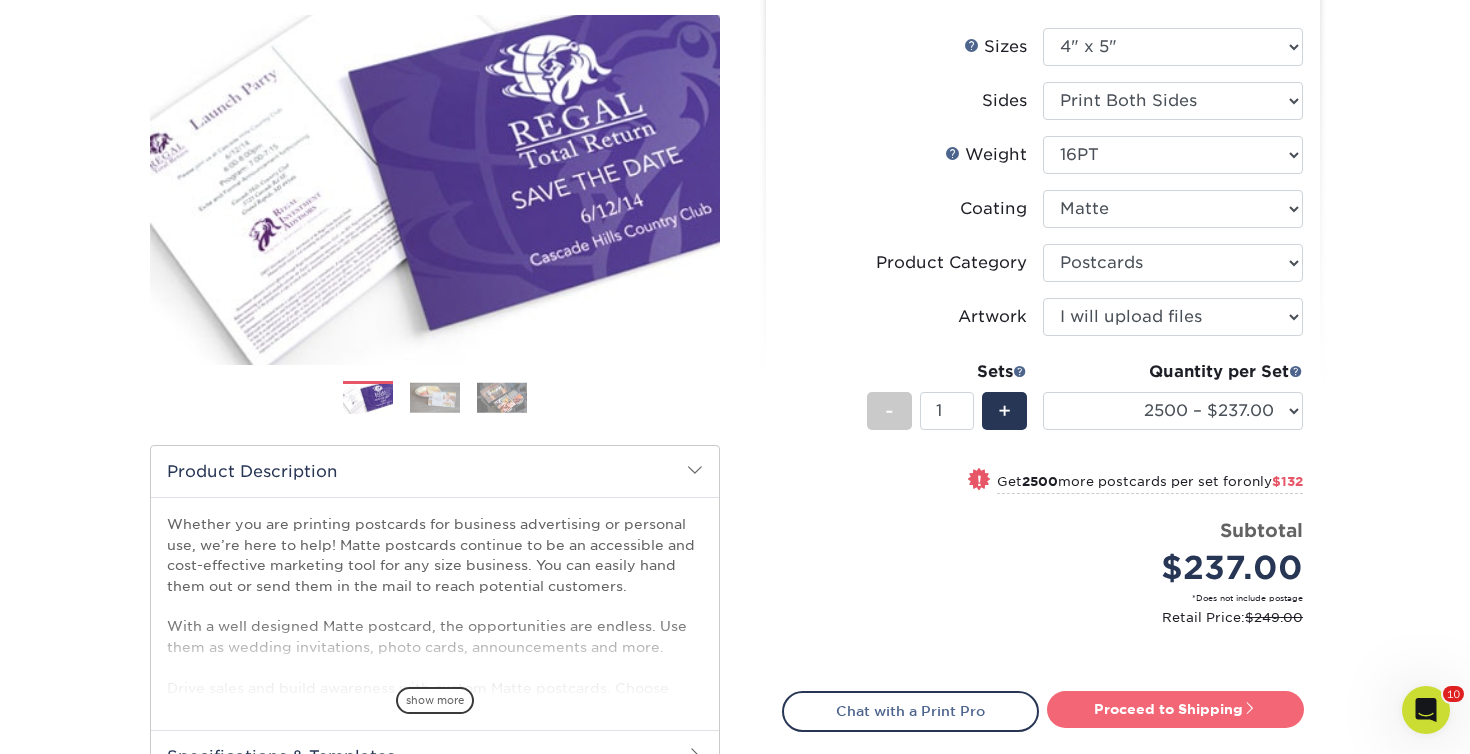 click on "Proceed to Shipping" at bounding box center [1175, 709] 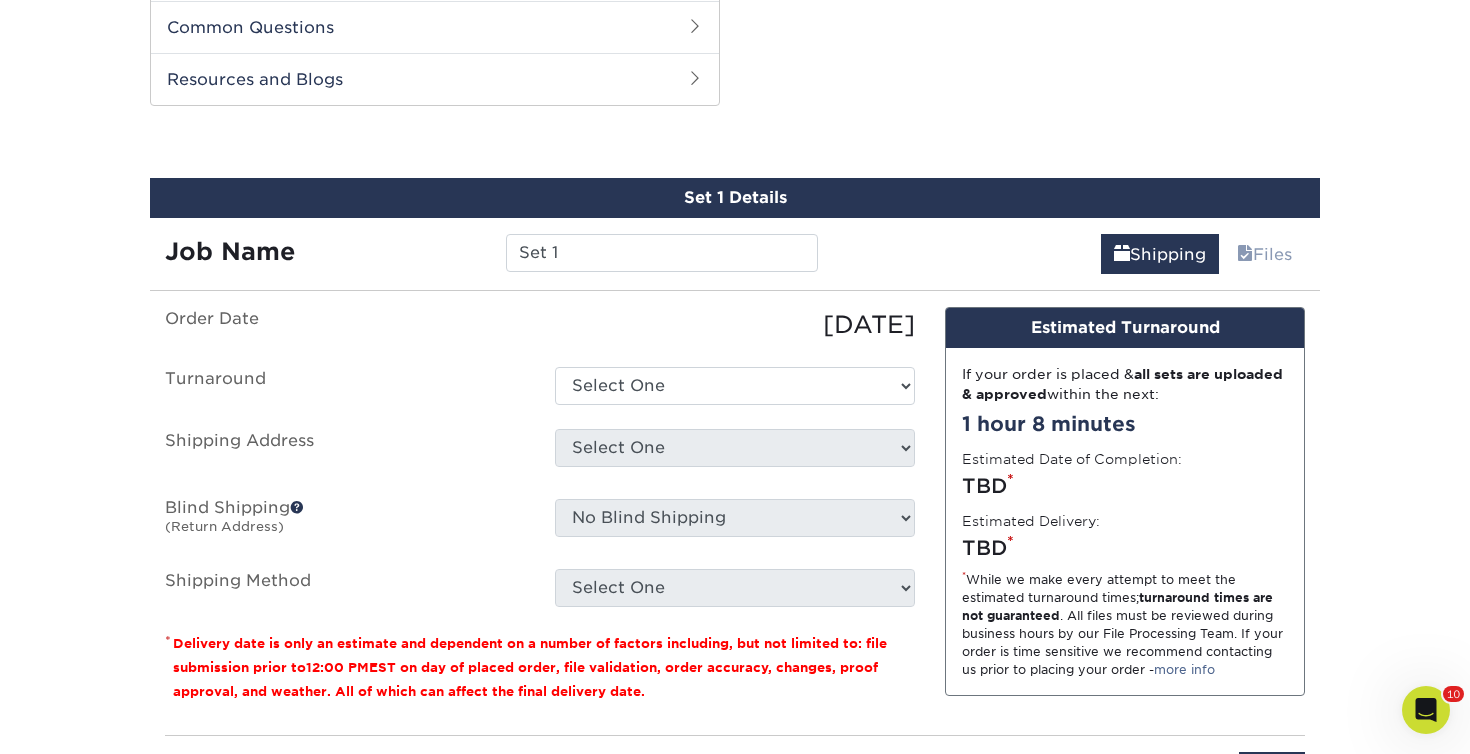 scroll, scrollTop: 1017, scrollLeft: 0, axis: vertical 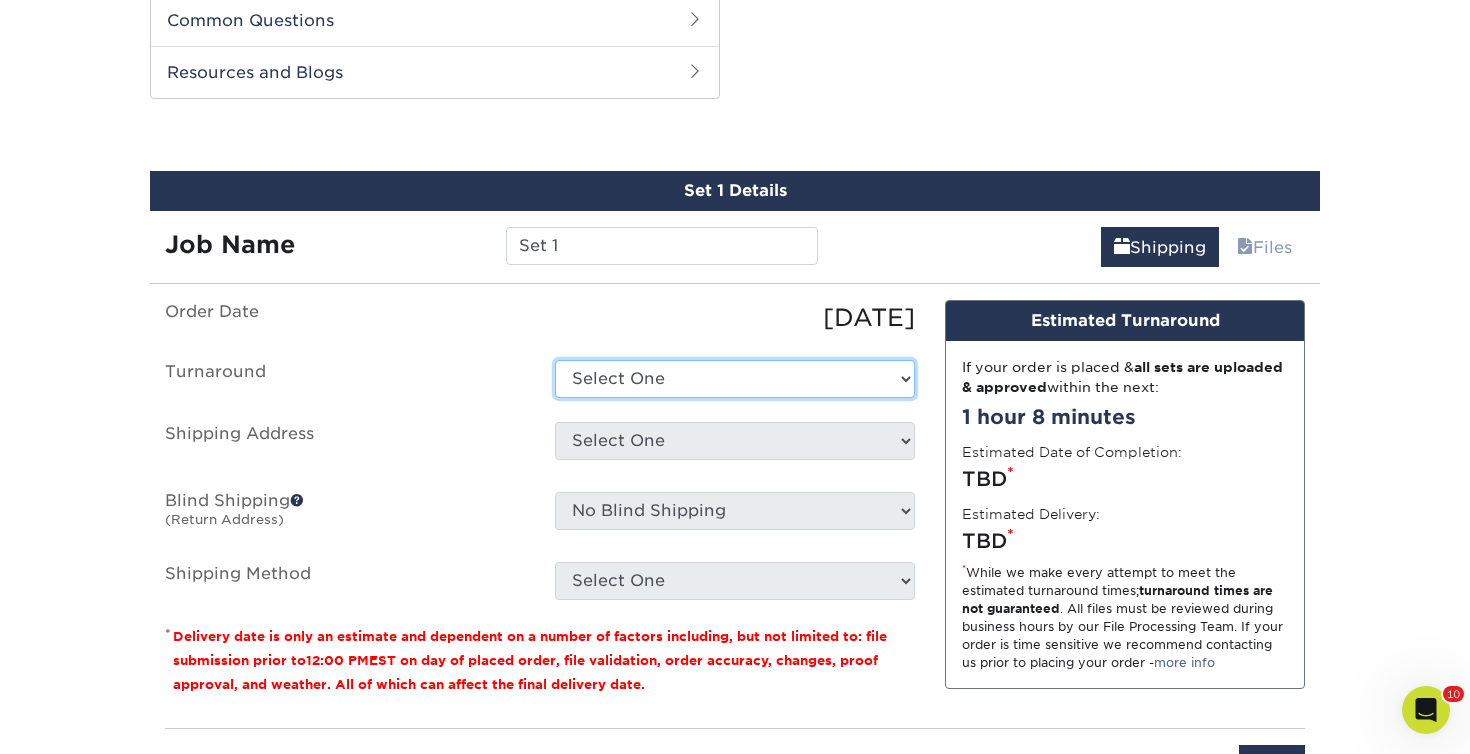 select on "31e11ce5-973b-40a4-9c97-4be77e51efd4" 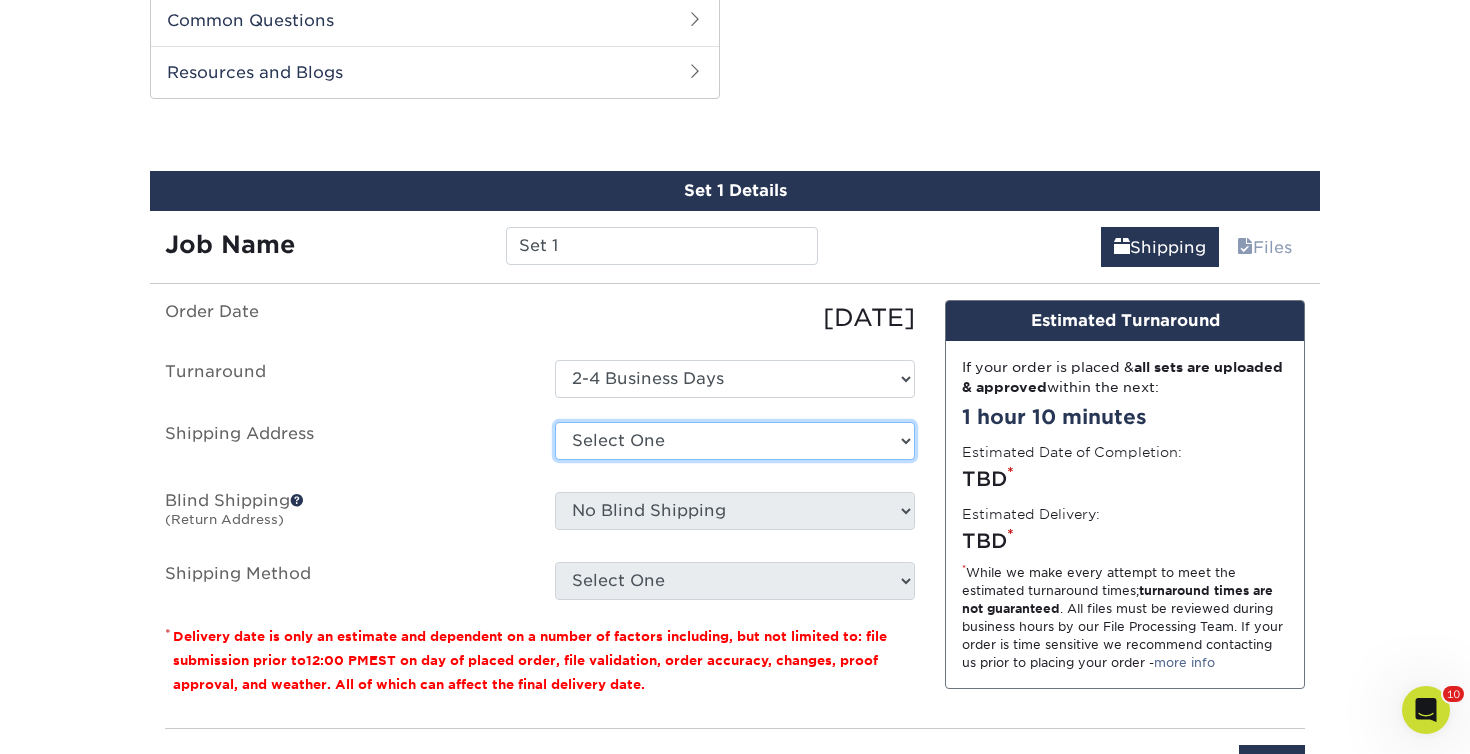 select on "252078" 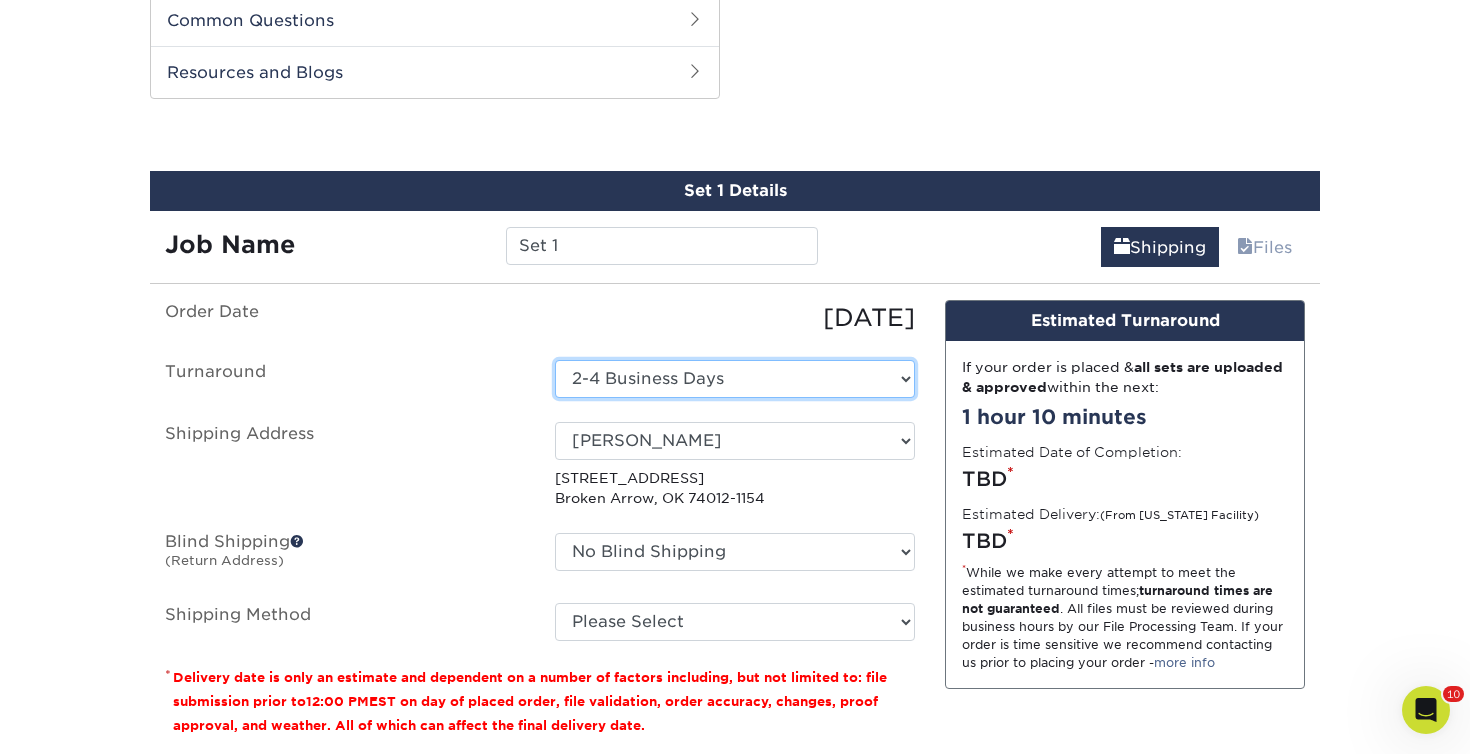 select on "4bb4ee50-3d8a-40a0-a0ba-9e93cafd5153" 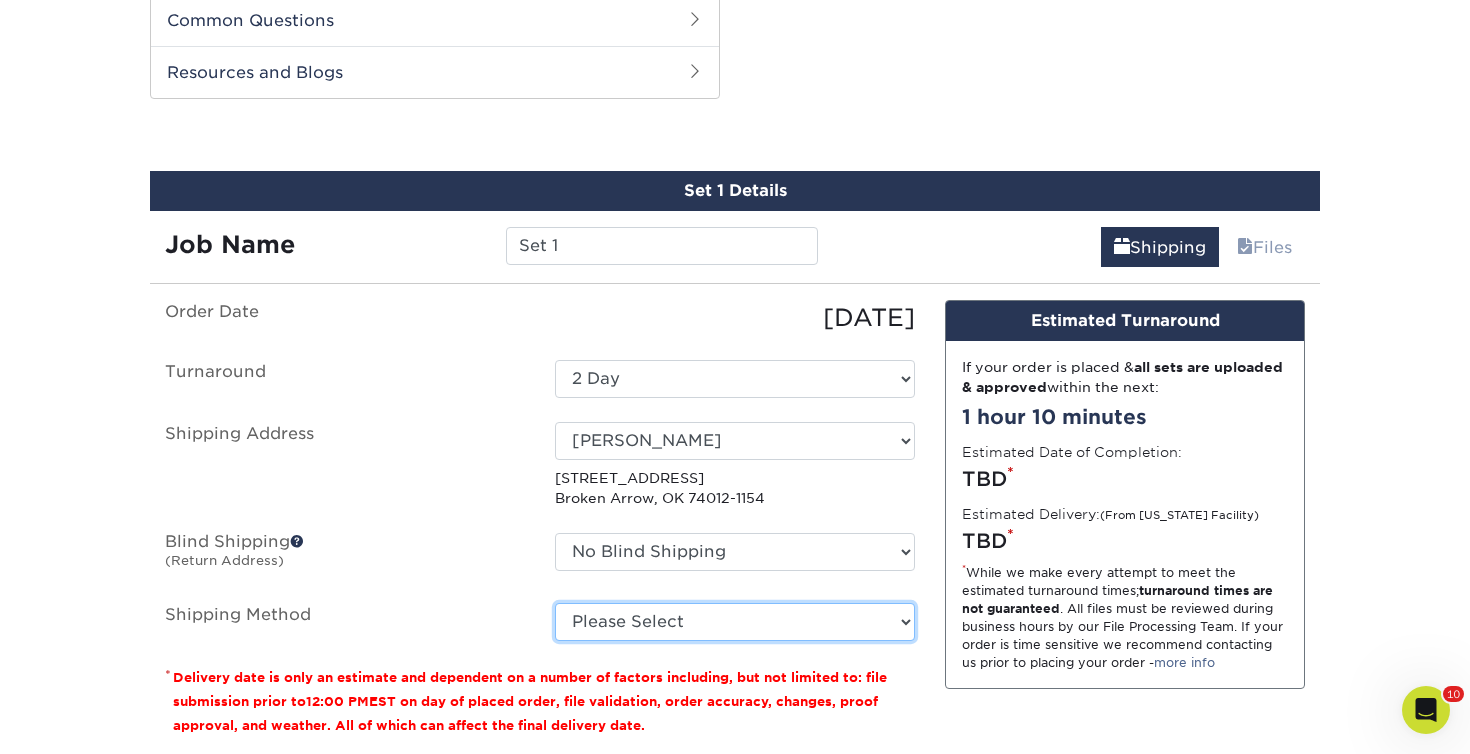 select on "03" 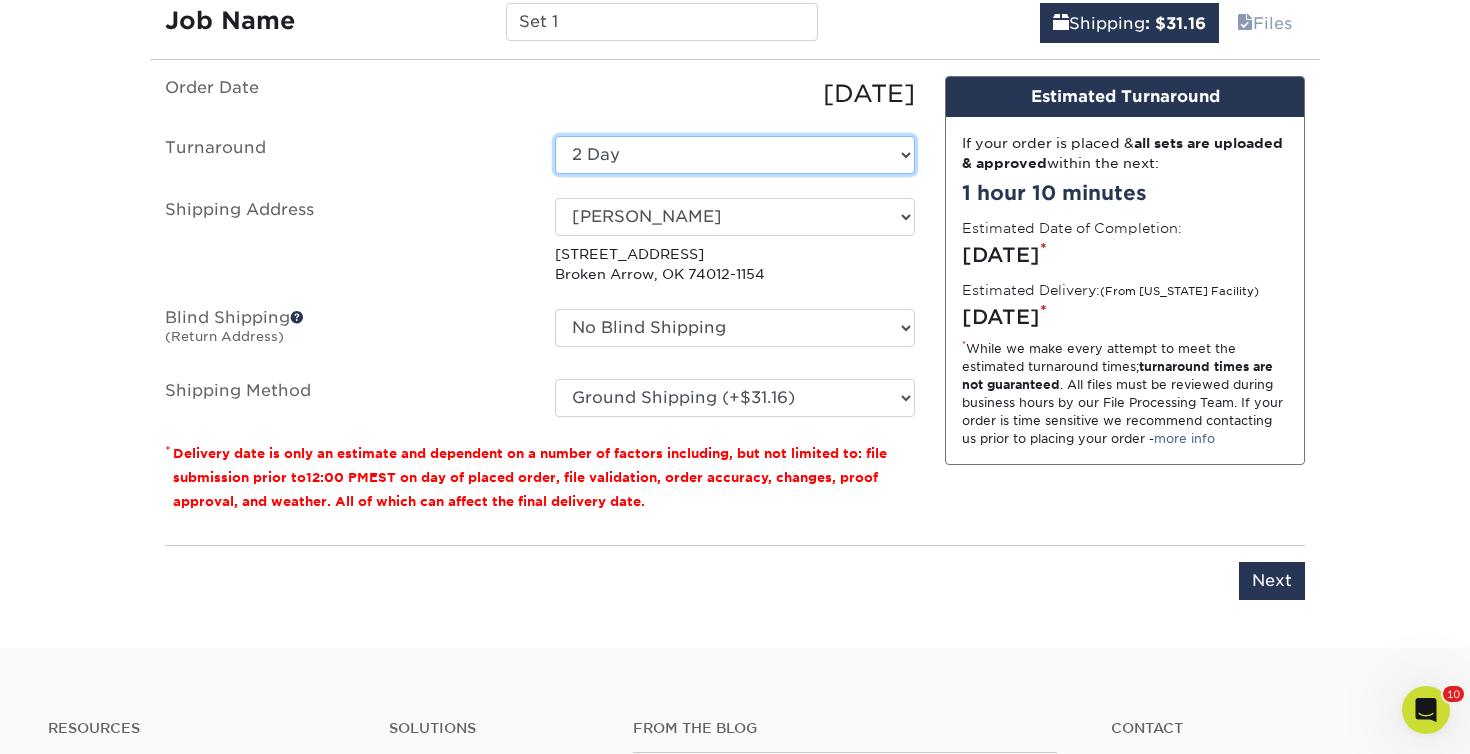 scroll, scrollTop: 1248, scrollLeft: 0, axis: vertical 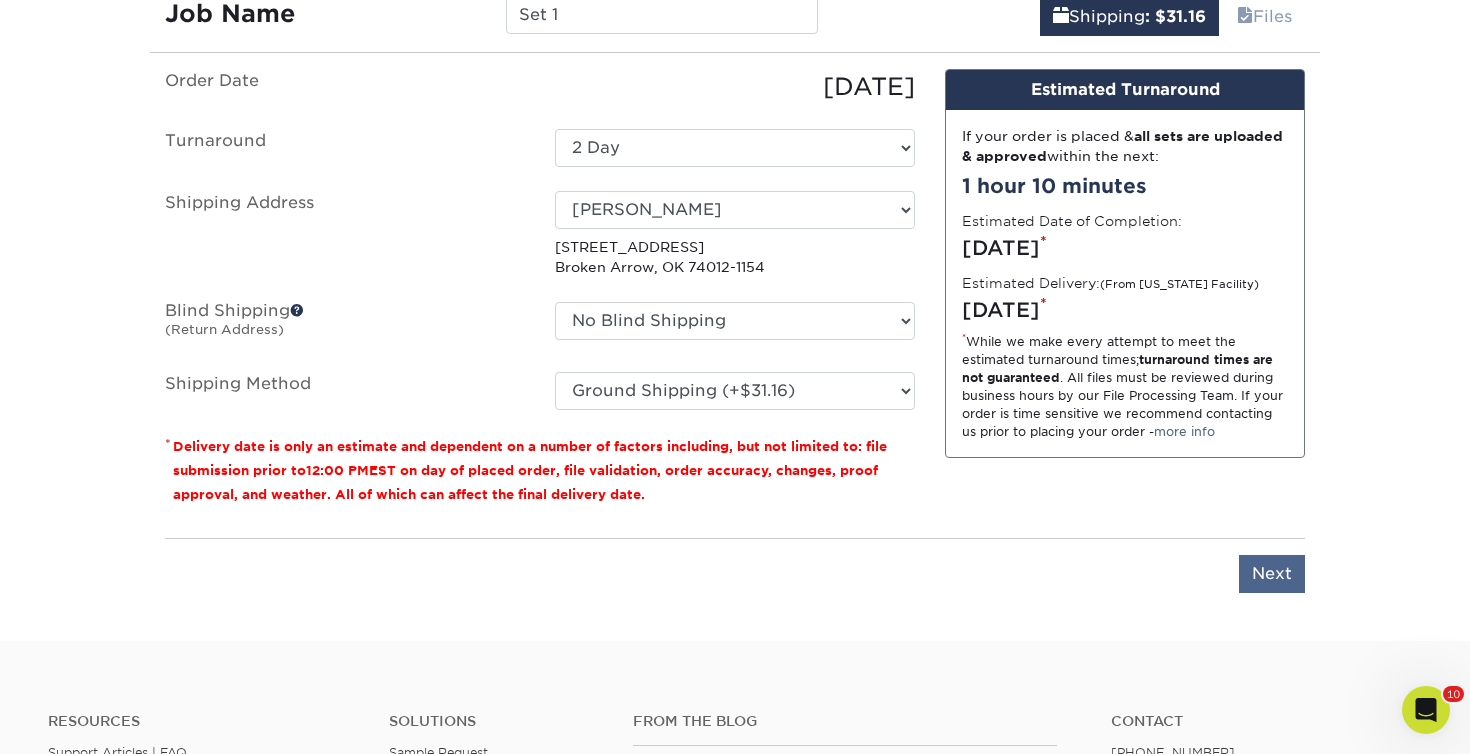click on "Next" at bounding box center (1272, 574) 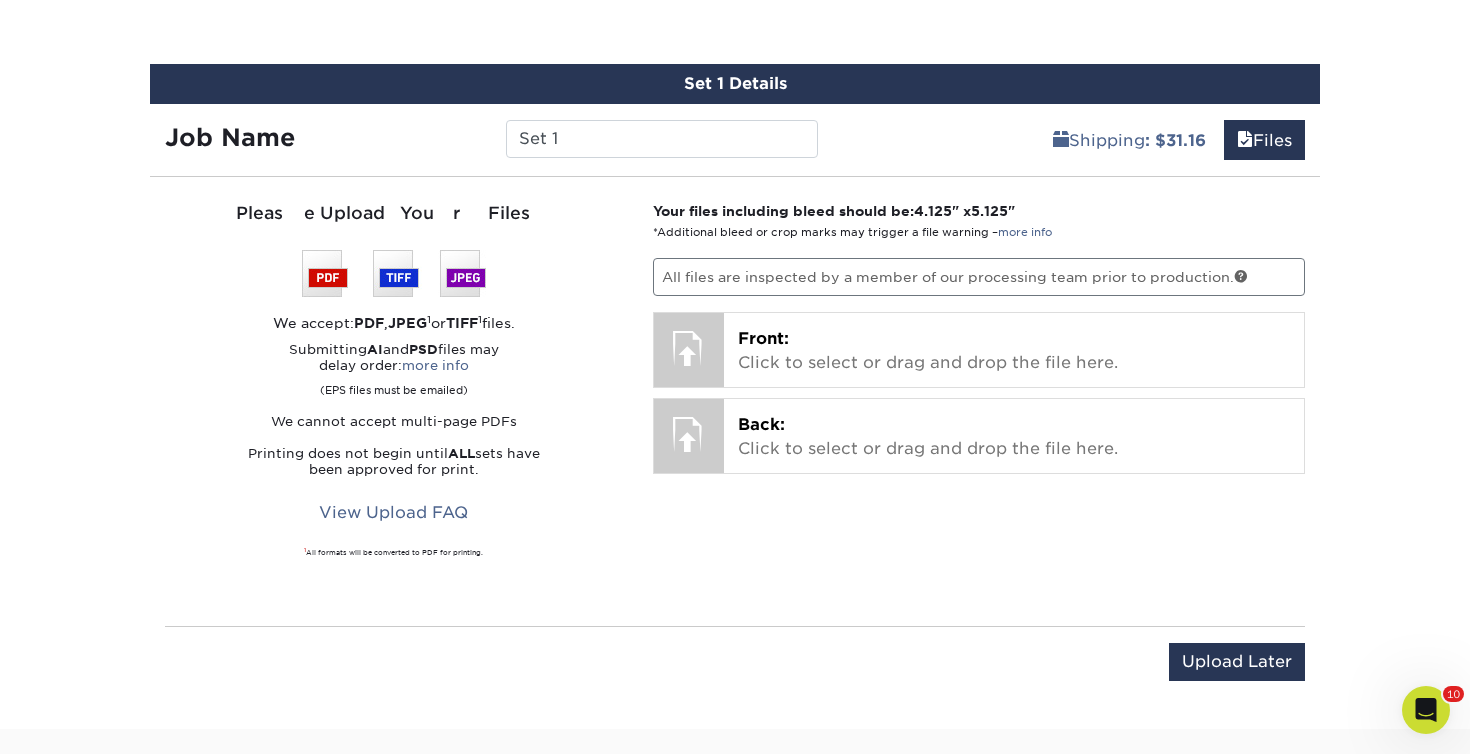 scroll, scrollTop: 1120, scrollLeft: 0, axis: vertical 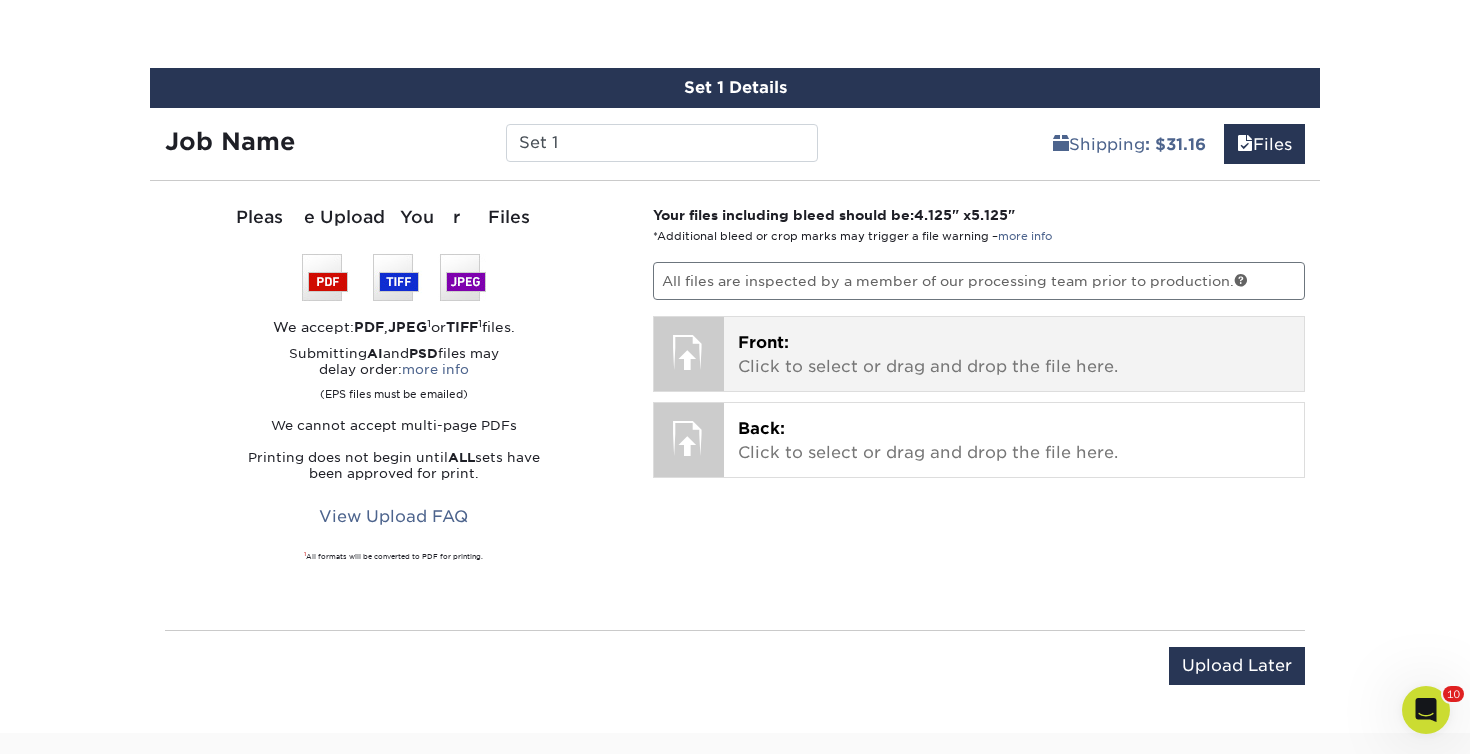 click on "Front: Click to select or drag and drop the file here." at bounding box center (1014, 355) 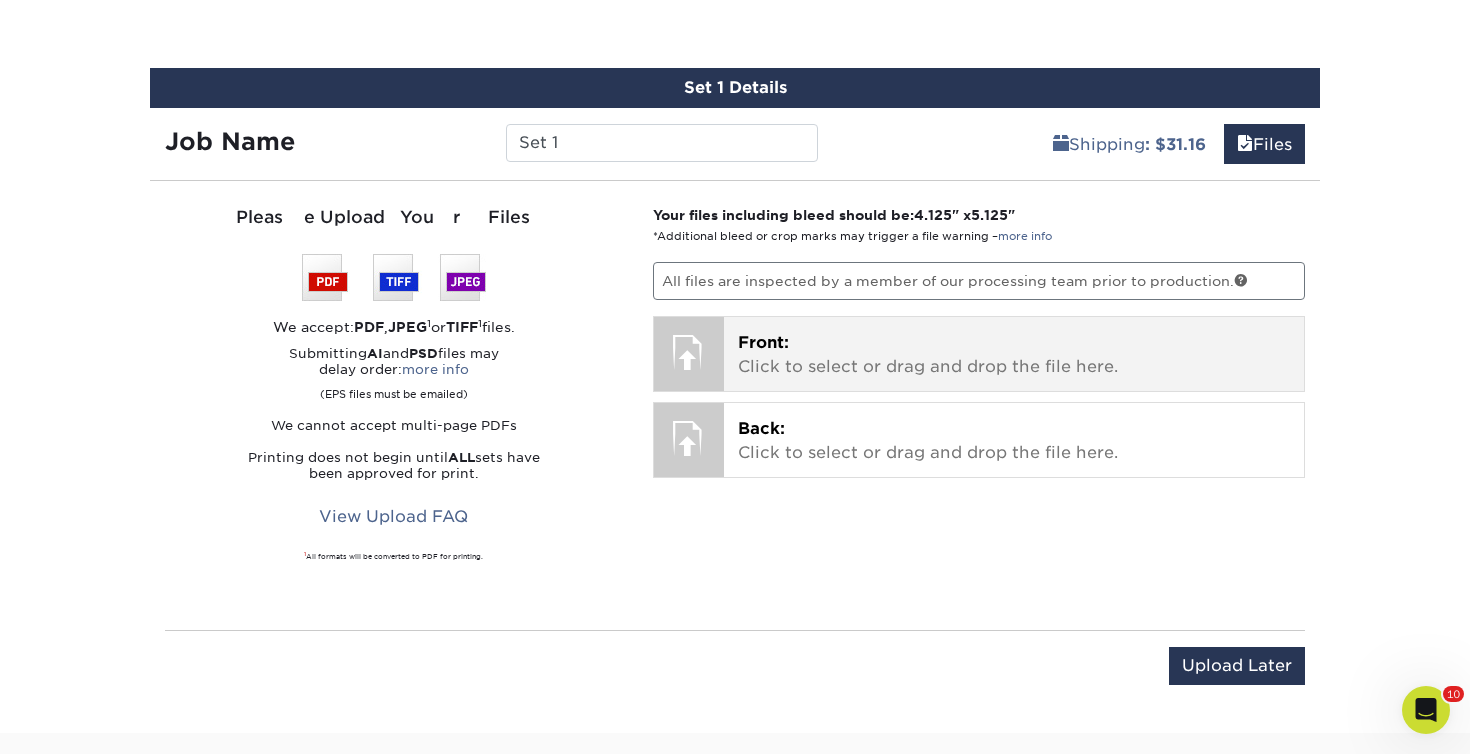 click on "Front: Click to select or drag and drop the file here." at bounding box center [1014, 355] 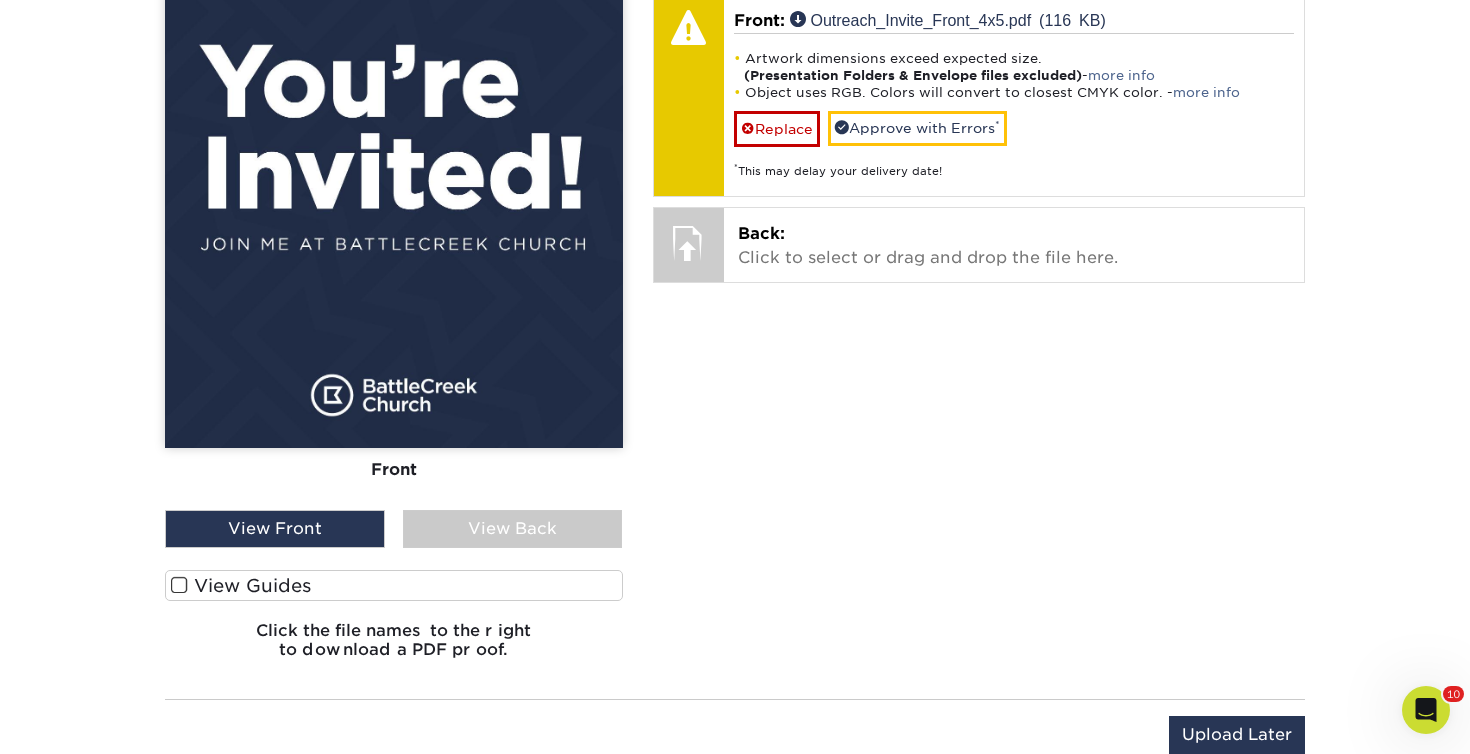 scroll, scrollTop: 1436, scrollLeft: 0, axis: vertical 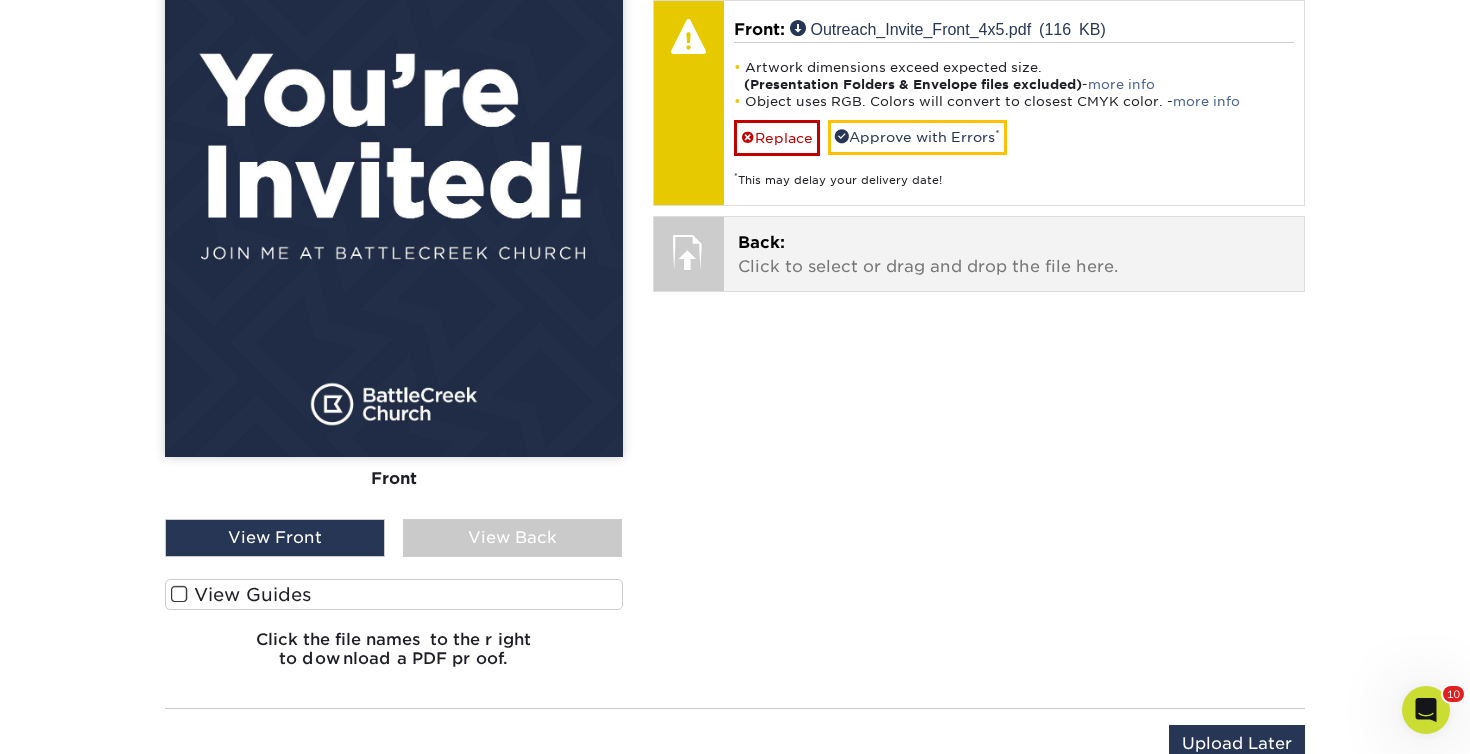 click on "Back: Click to select or drag and drop the file here." at bounding box center [1014, 255] 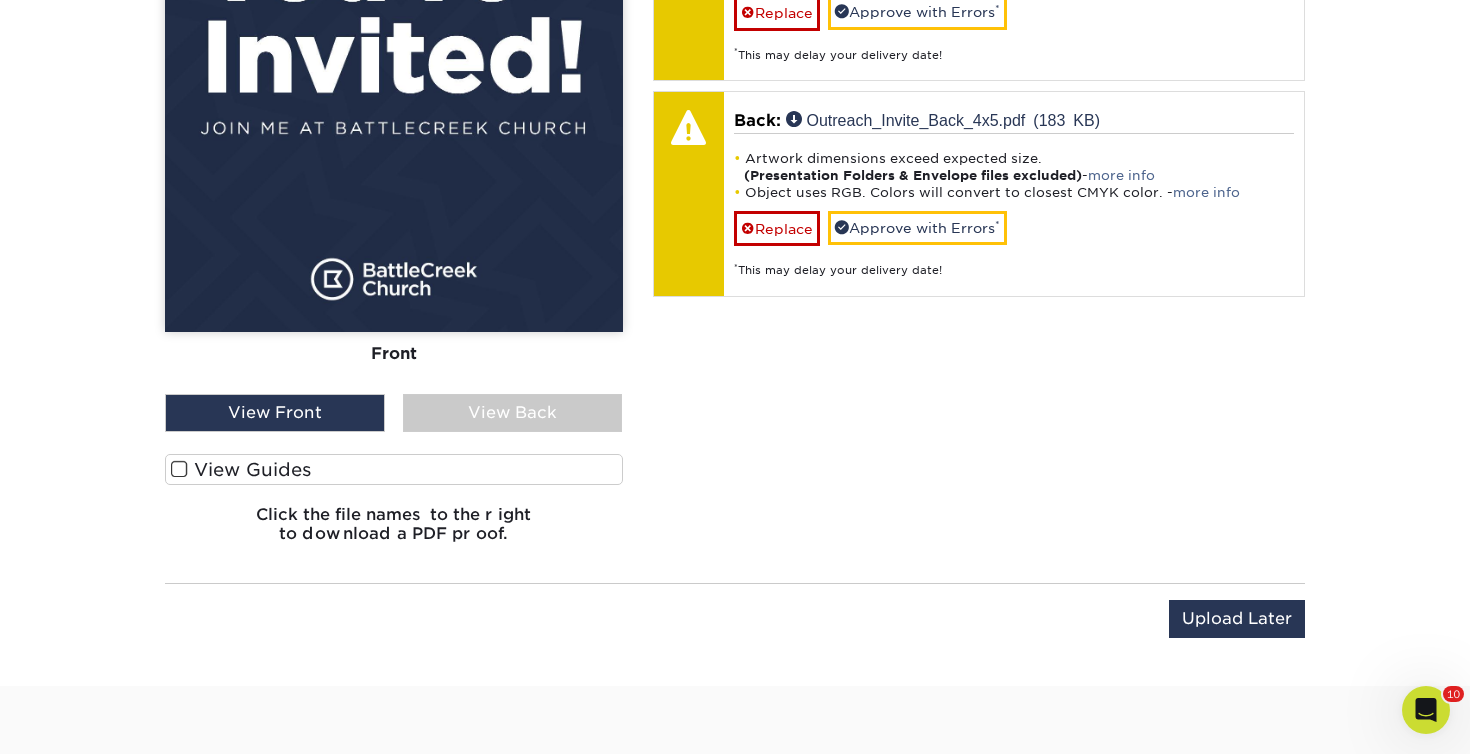 scroll, scrollTop: 1577, scrollLeft: 0, axis: vertical 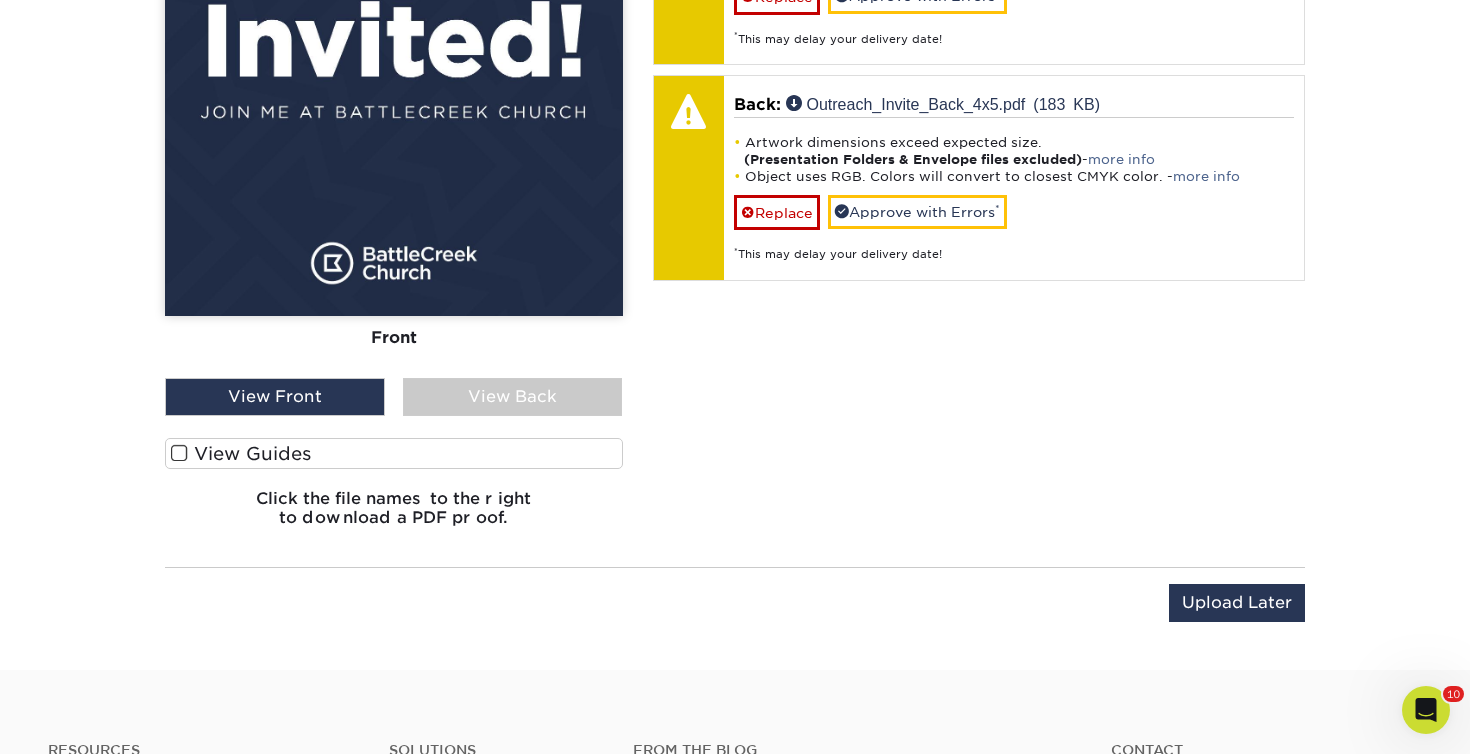click on "View Back" at bounding box center (513, 397) 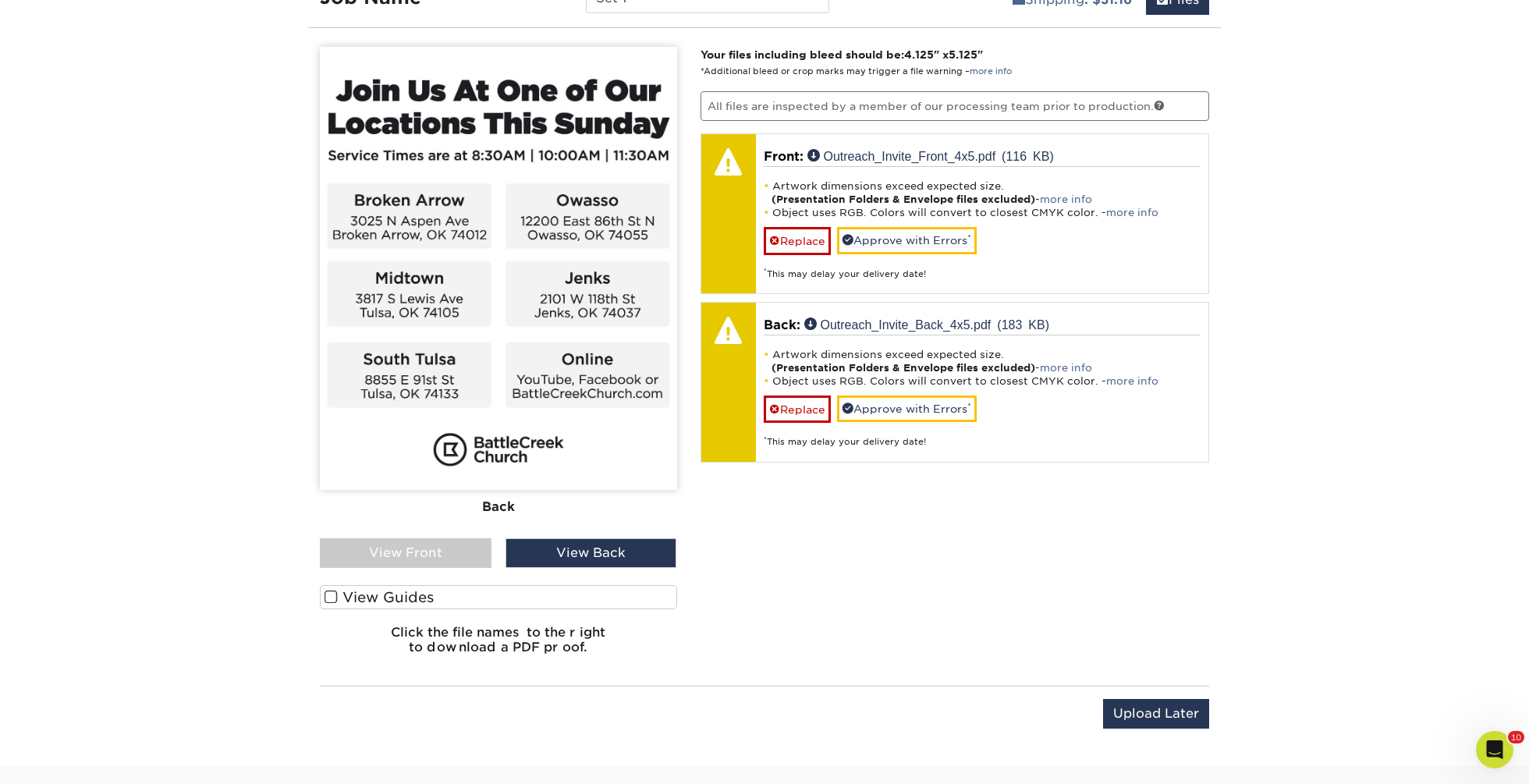scroll, scrollTop: 986, scrollLeft: 0, axis: vertical 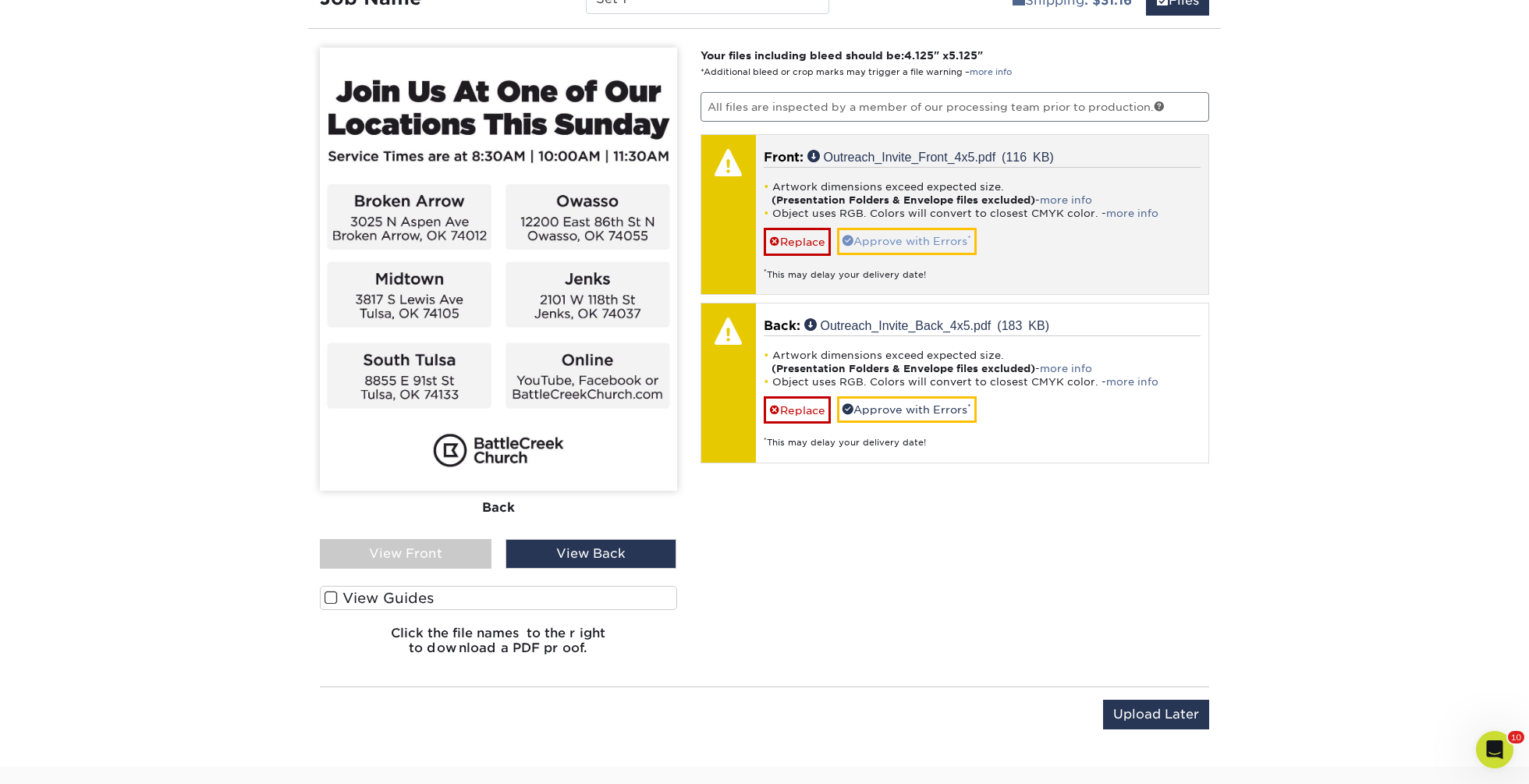 click on "Approve with Errors *" at bounding box center (906, 241) 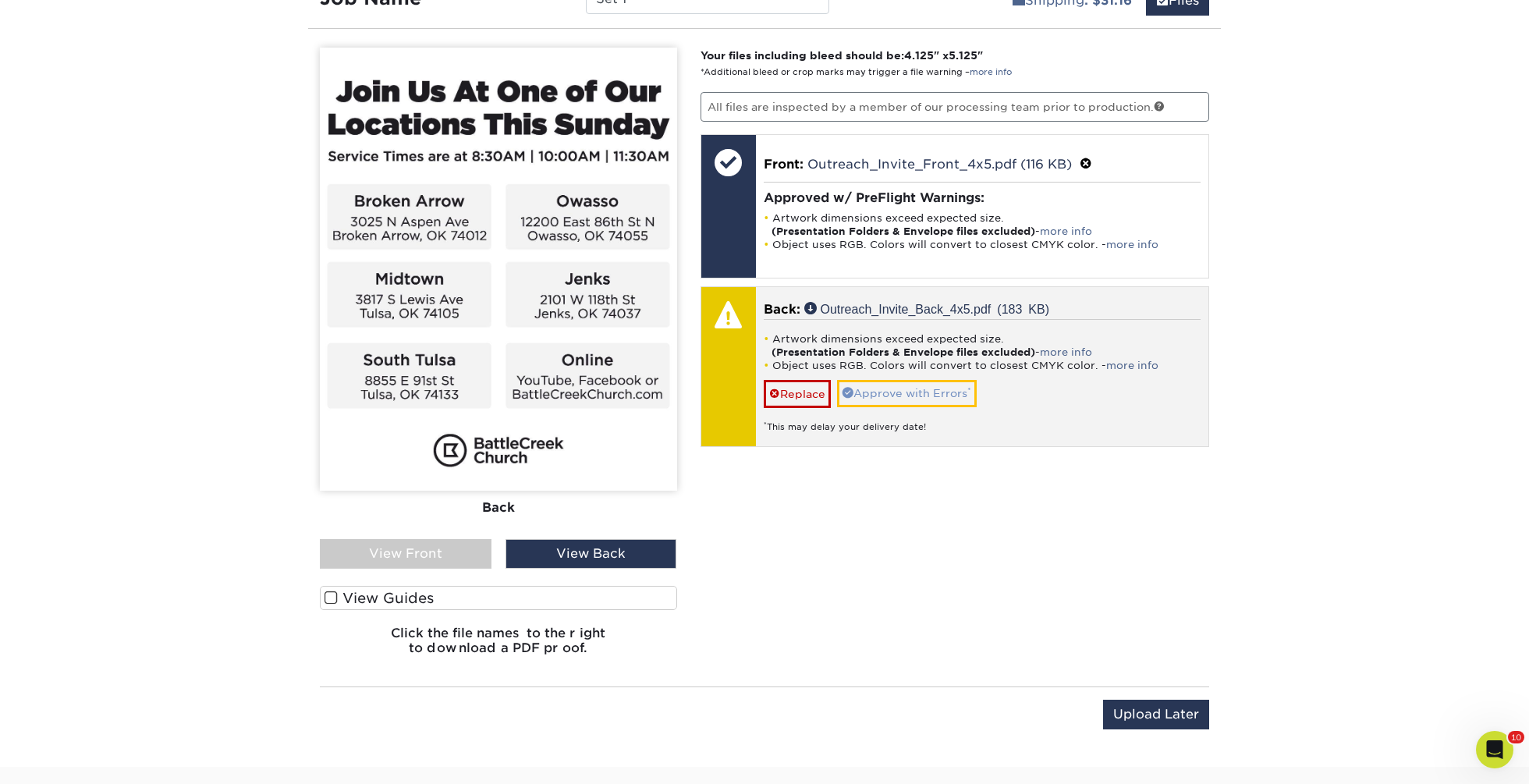 click on "Approve with Errors *" at bounding box center [906, 393] 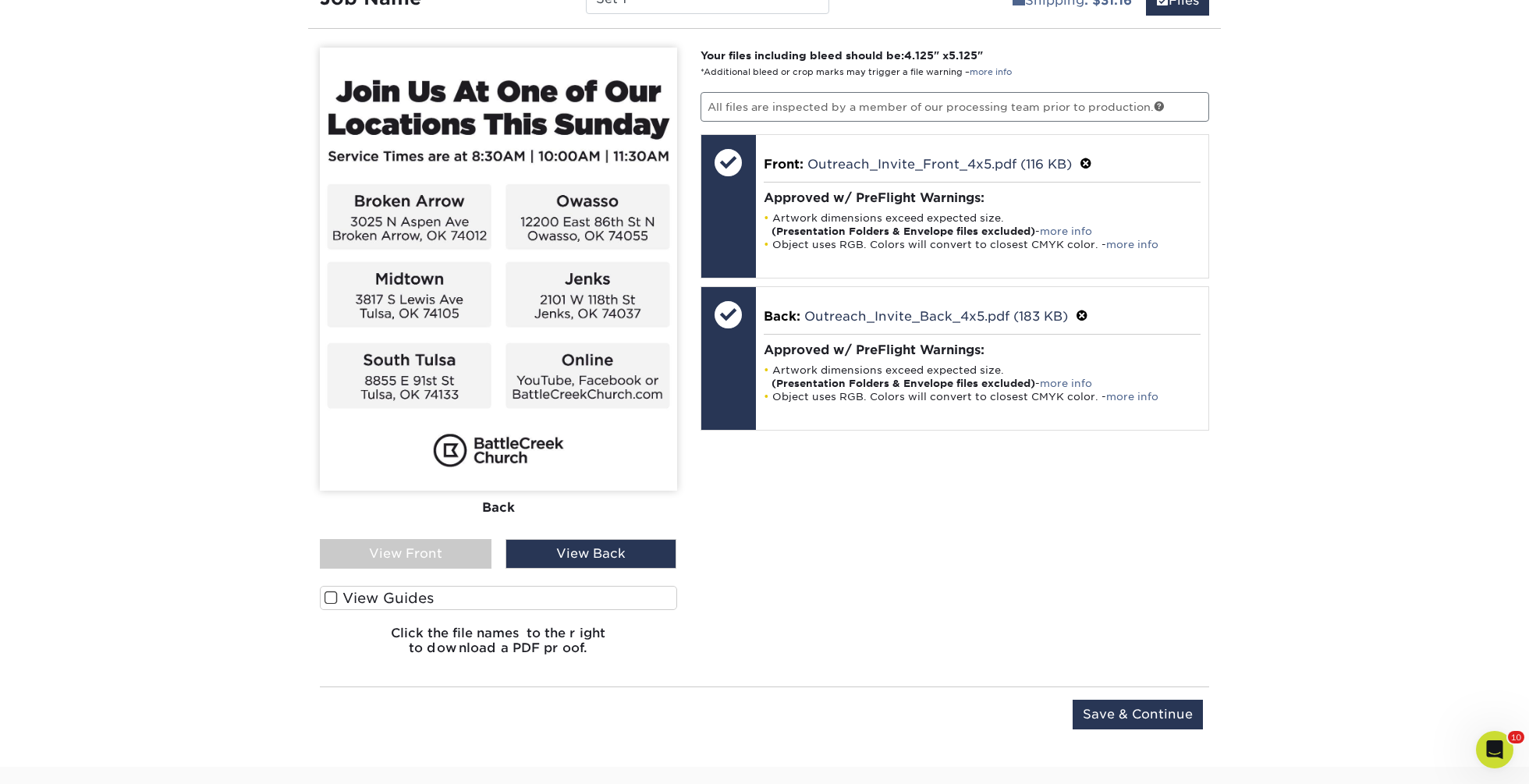 click on "Your files including bleed should be:  4.125 " x  5.125 "
*Additional bleed or crop marks may trigger a file warning –  more info
All files are inspected by a member of our processing team prior to production.
Front: Click to select or drag and drop the file here.
Choose file
Outreach_Invite_Front_4x5.pdf      0.1  MiB               ✔    ✘
Front:   Outreach_Invite_Front_4x5.pdf (116 KB)
Processing...
Front:   Outreach_Invite_Front_4x5.pdf (116 KB)
Artwork dimensions exceed expected size. (Presentation Folders & Envelope files excluded)  -  more info Object uses RGB. Colors will convert to closest CMYK color. -  more info
Replace
Approve with Errors" at bounding box center (955, 357) 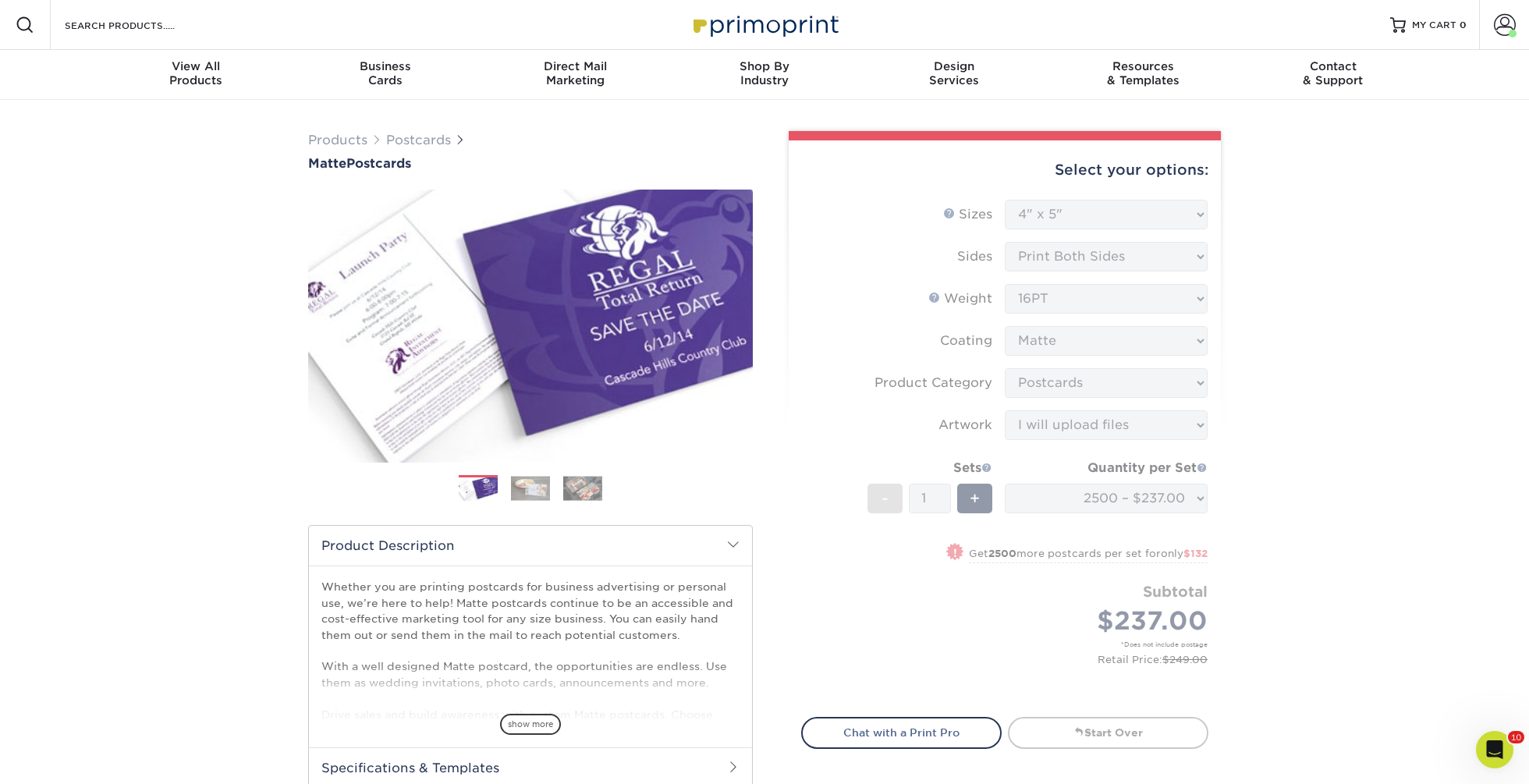 scroll, scrollTop: 0, scrollLeft: 0, axis: both 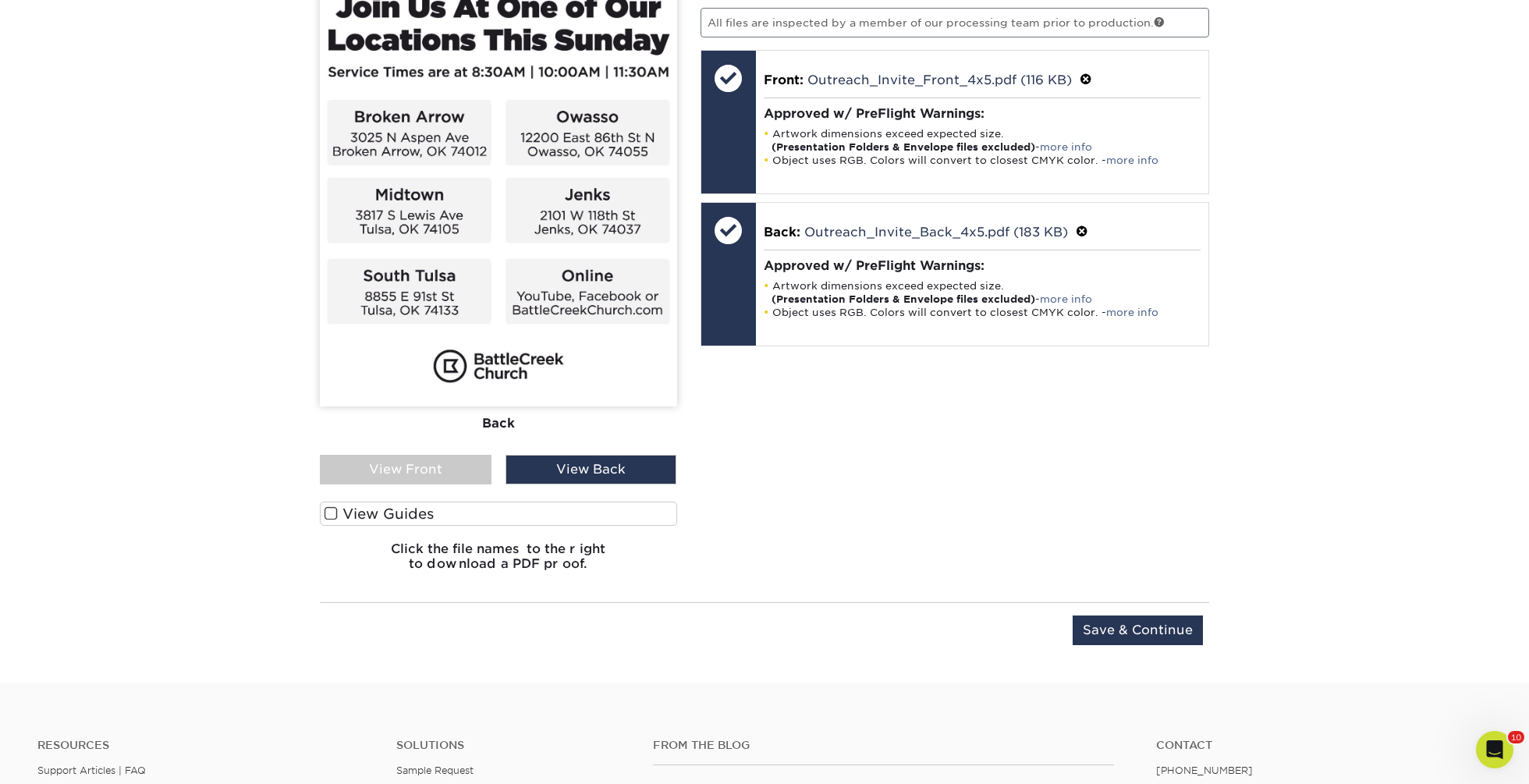 click at bounding box center (498, 185) 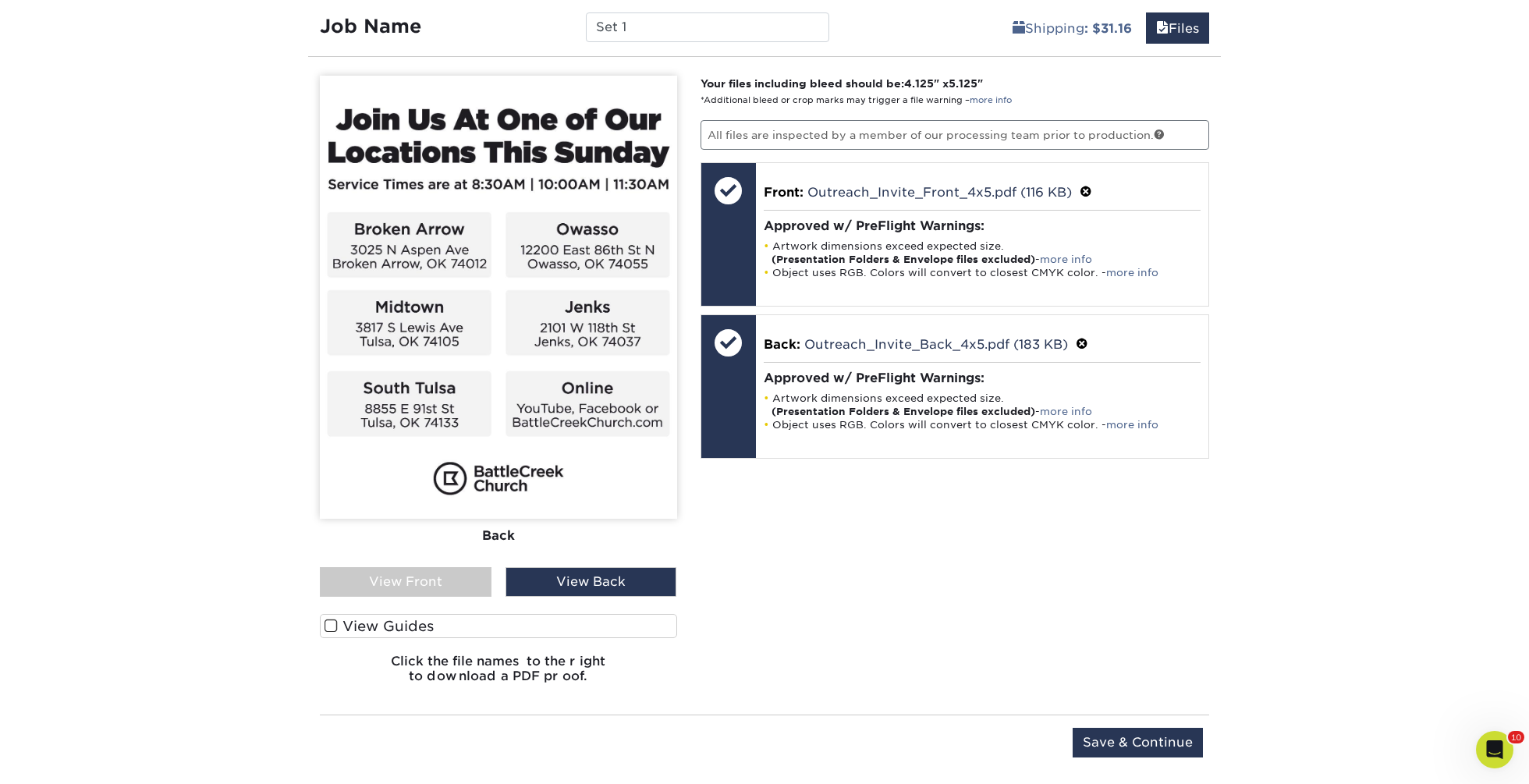 scroll, scrollTop: 942, scrollLeft: 0, axis: vertical 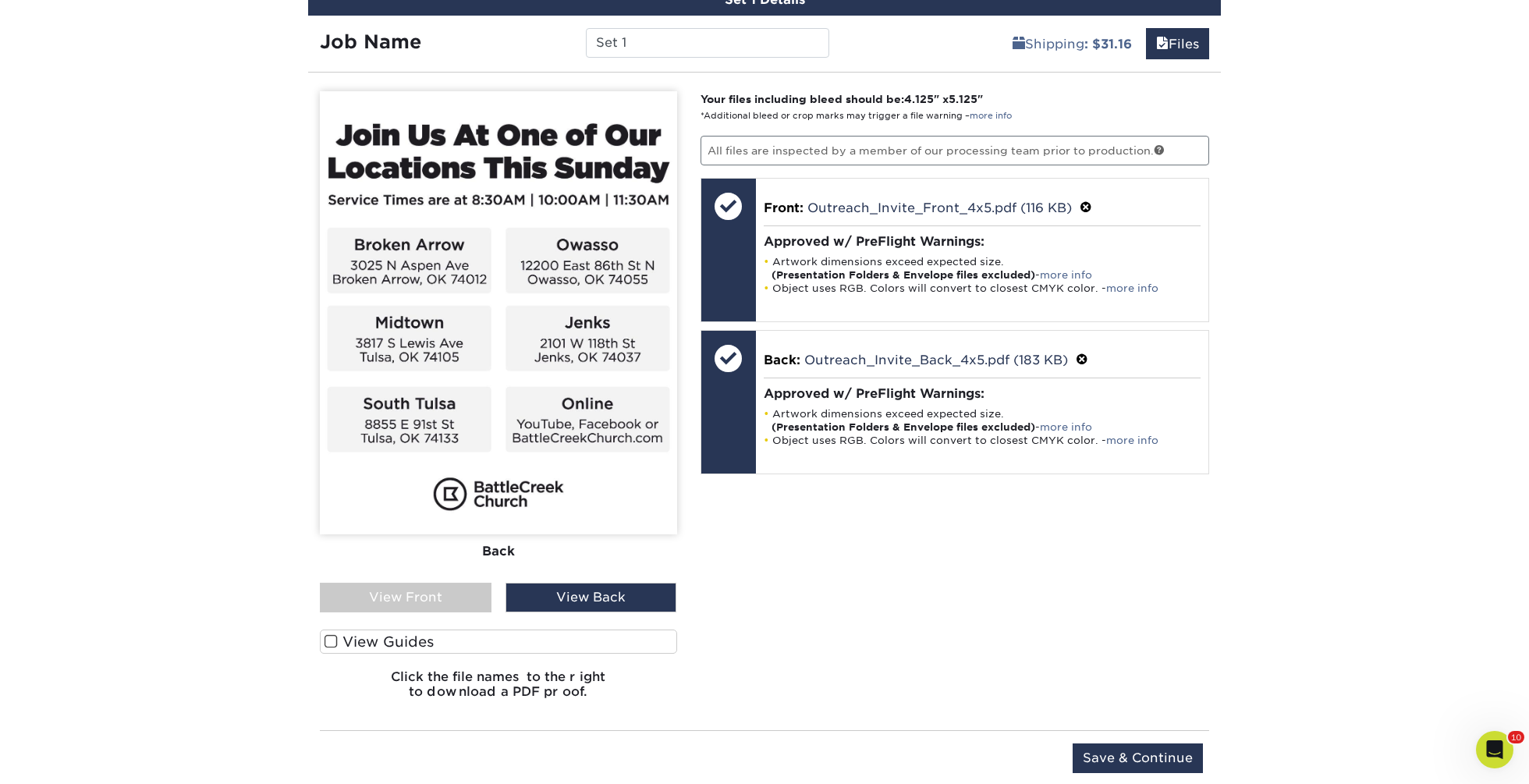 click on "View Guides" at bounding box center (498, 641) 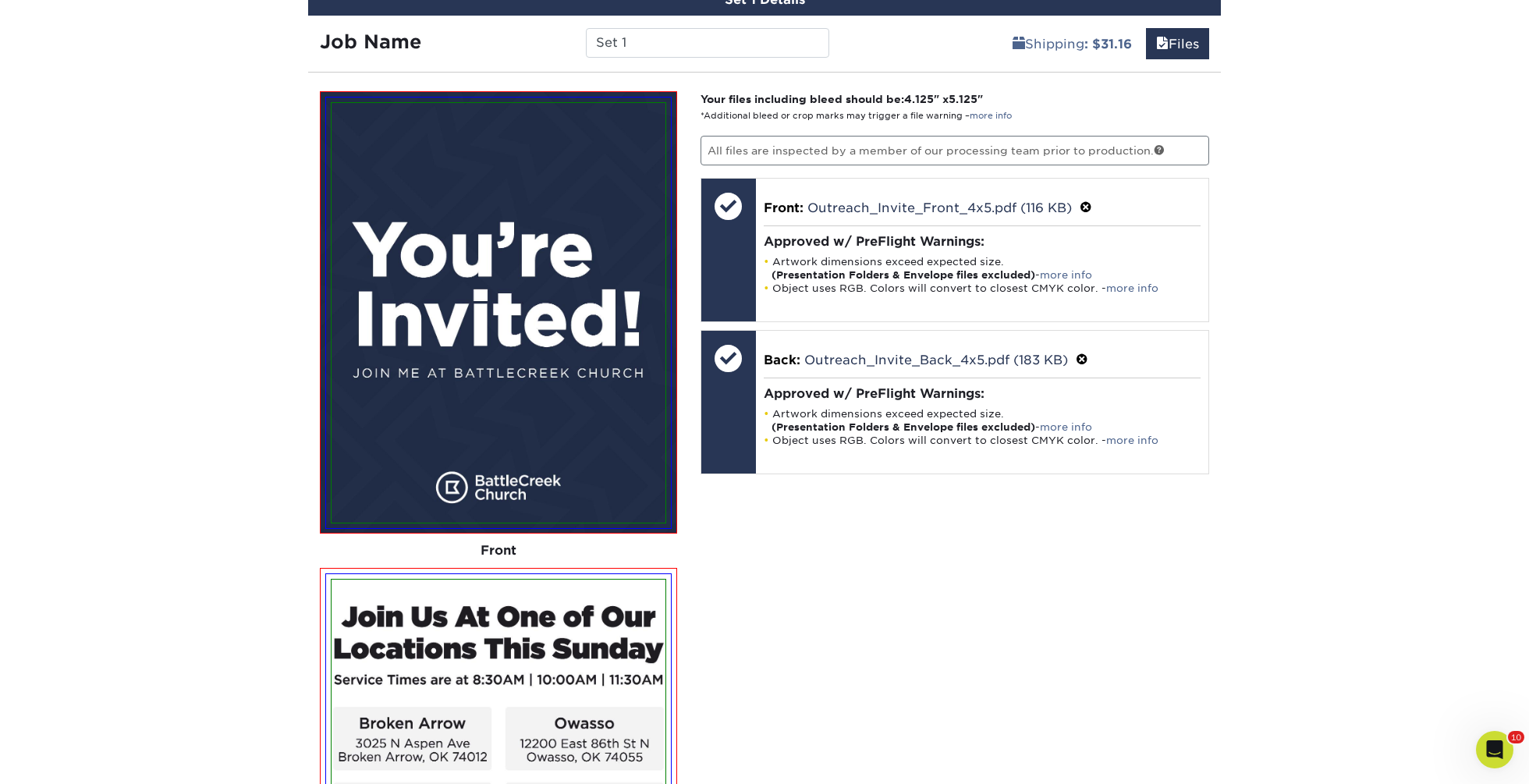 click on "Your files including bleed should be:  4.125 " x  5.125 "
*Additional bleed or crop marks may trigger a file warning –  more info
All files are inspected by a member of our processing team prior to production.
Front: Click to select or drag and drop the file here.
Choose file
Outreach_Invite_Front_4x5.pdf      0.1  MiB               ✔    ✘
Front:   Outreach_Invite_Front_4x5.pdf (116 KB)
Processing...
Front:   Outreach_Invite_Front_4x5.pdf (116 KB)
Artwork dimensions exceed expected size. (Presentation Folders & Envelope files excluded)  -  more info Object uses RGB. Colors will convert to closest CMYK color. -  more info
Replace
Approve with Errors" at bounding box center [955, 639] 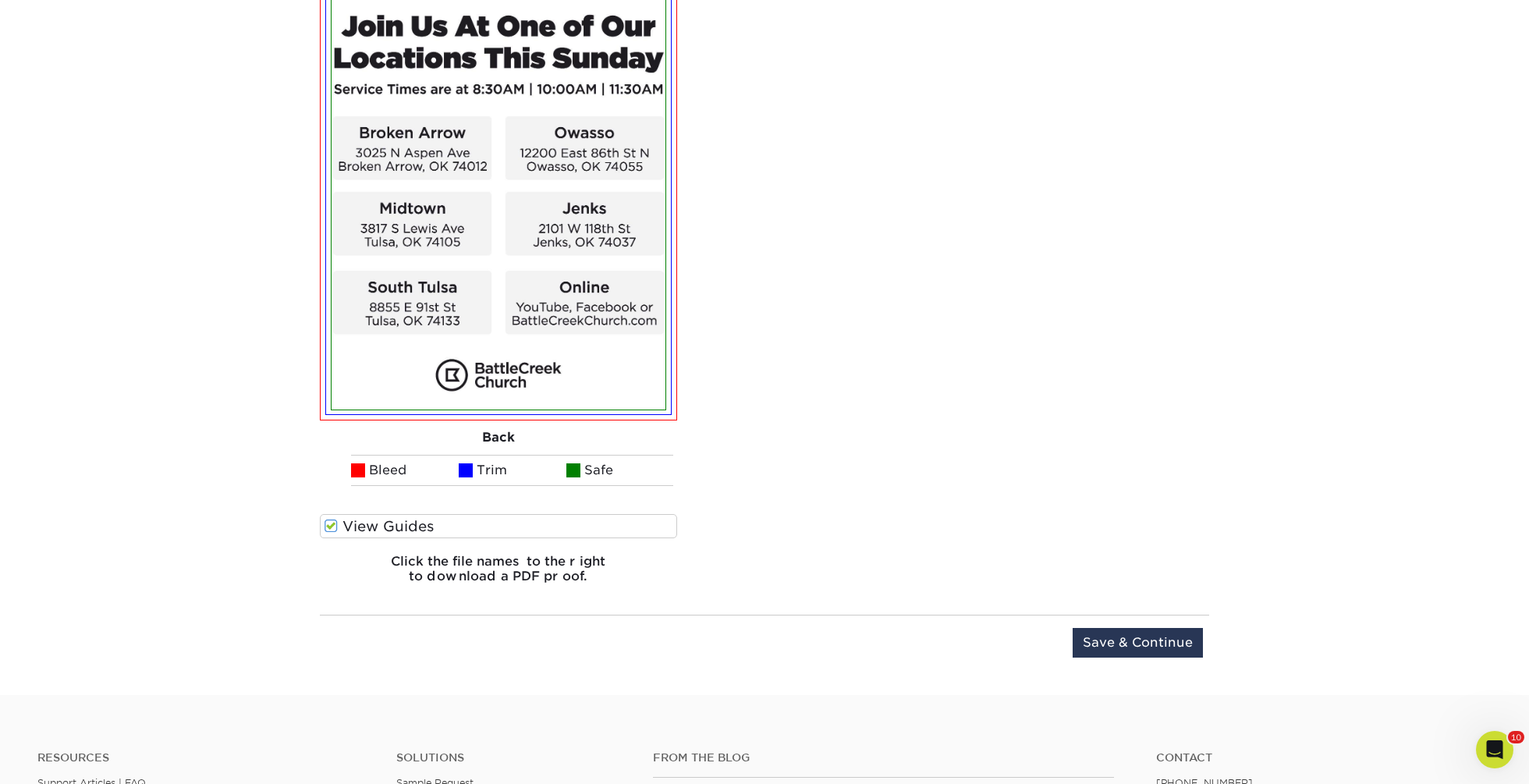 scroll, scrollTop: 1532, scrollLeft: 0, axis: vertical 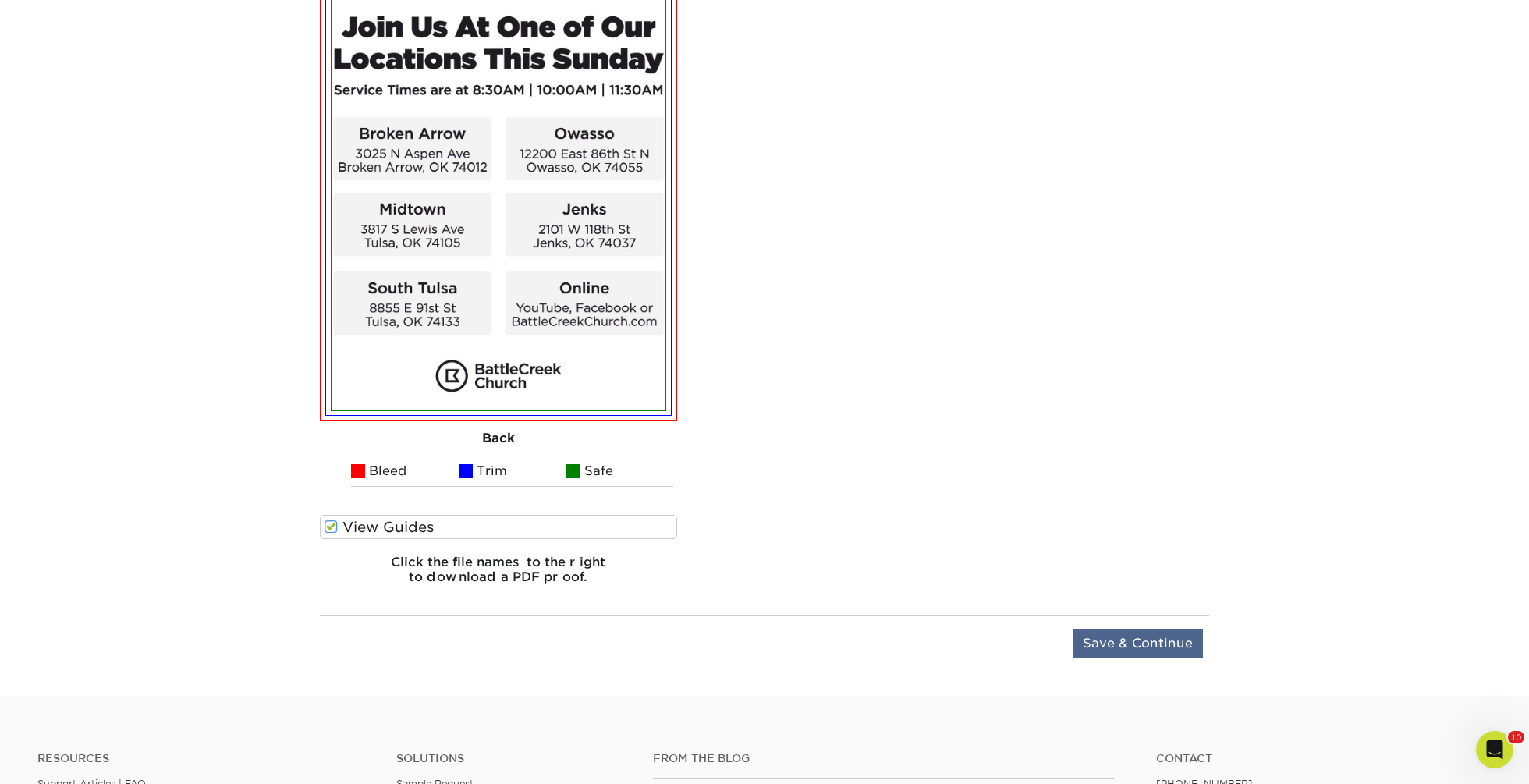 click on "Save & Continue" at bounding box center (1137, 644) 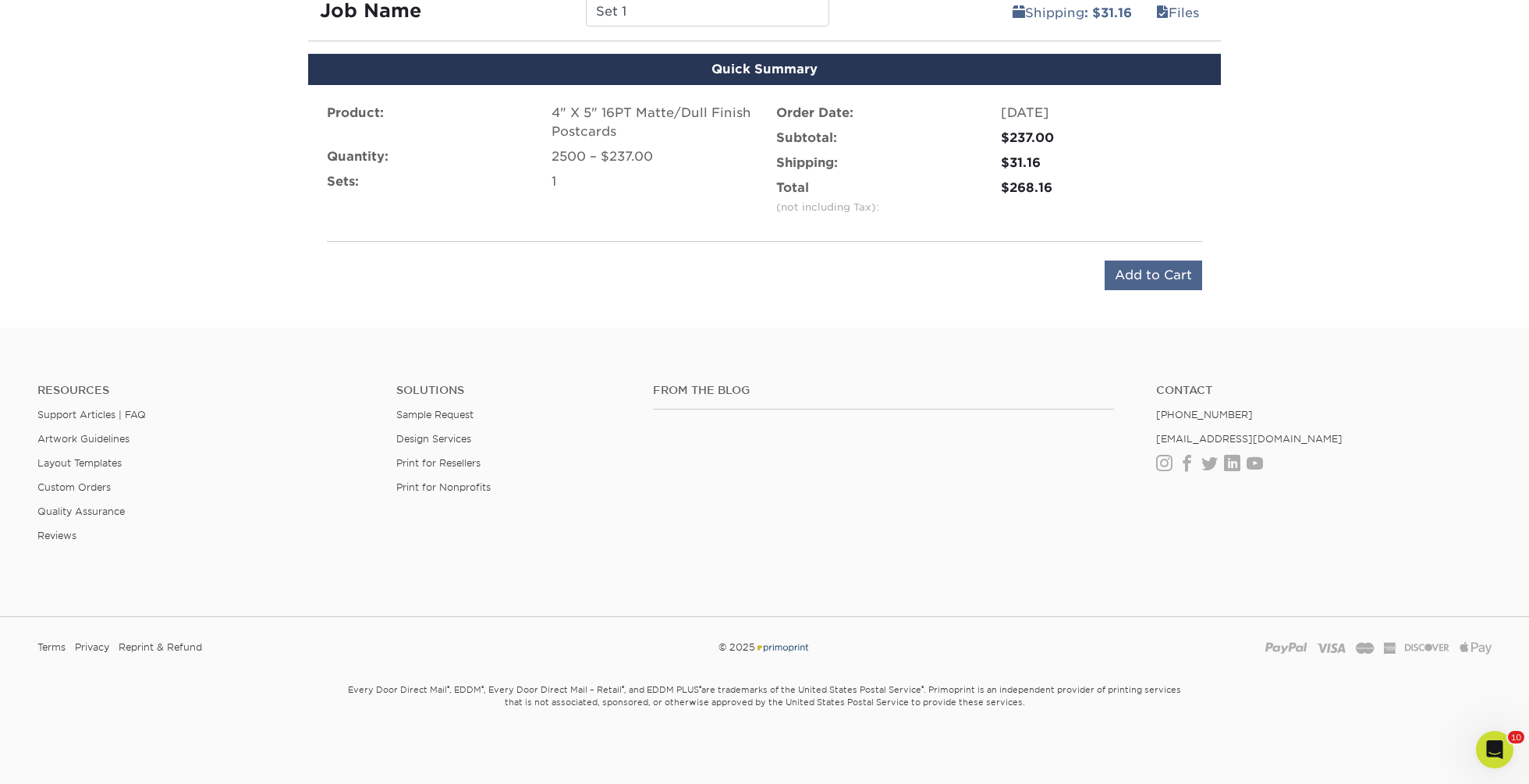 scroll, scrollTop: 974, scrollLeft: 0, axis: vertical 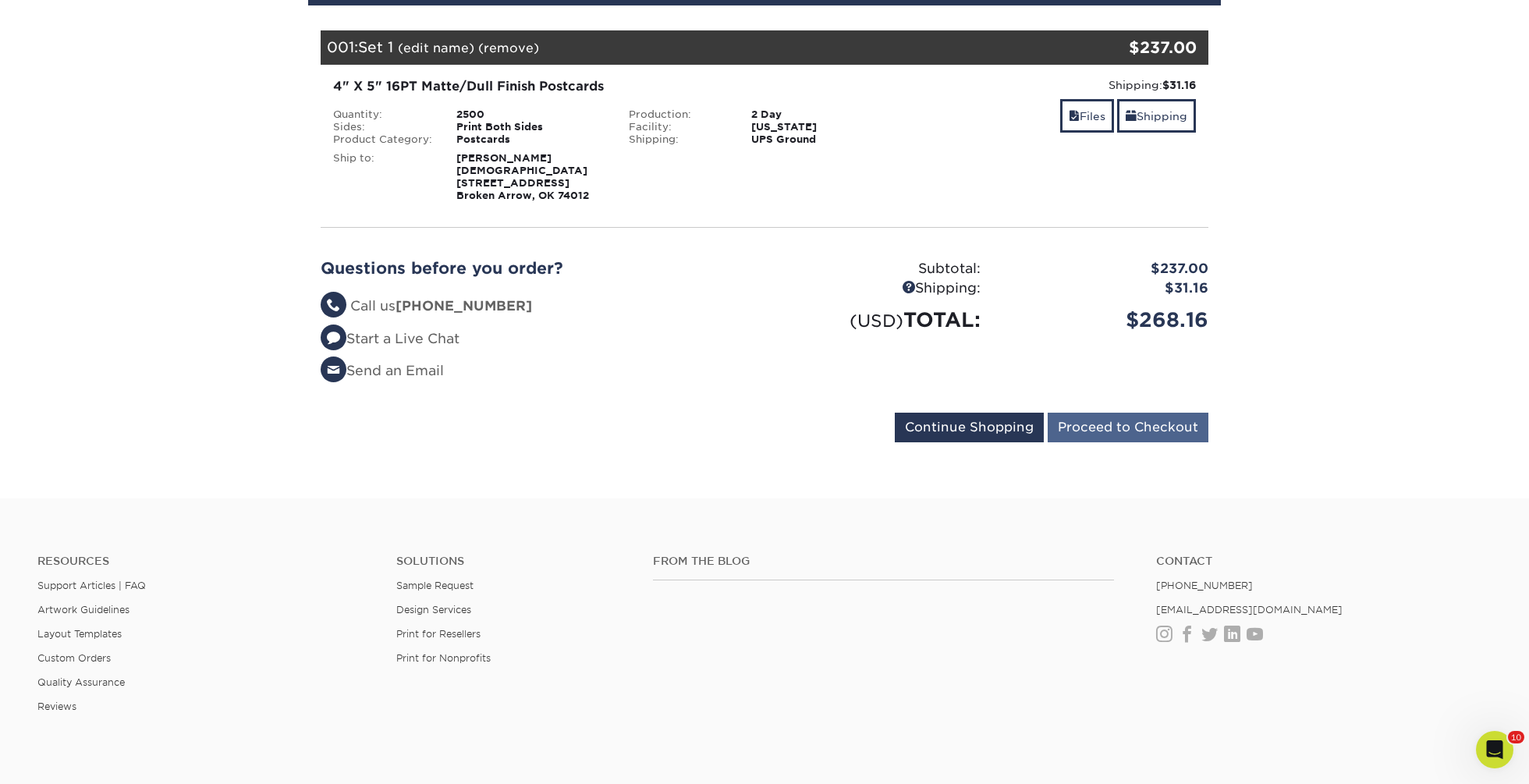 click on "Proceed to Checkout" at bounding box center (1128, 427) 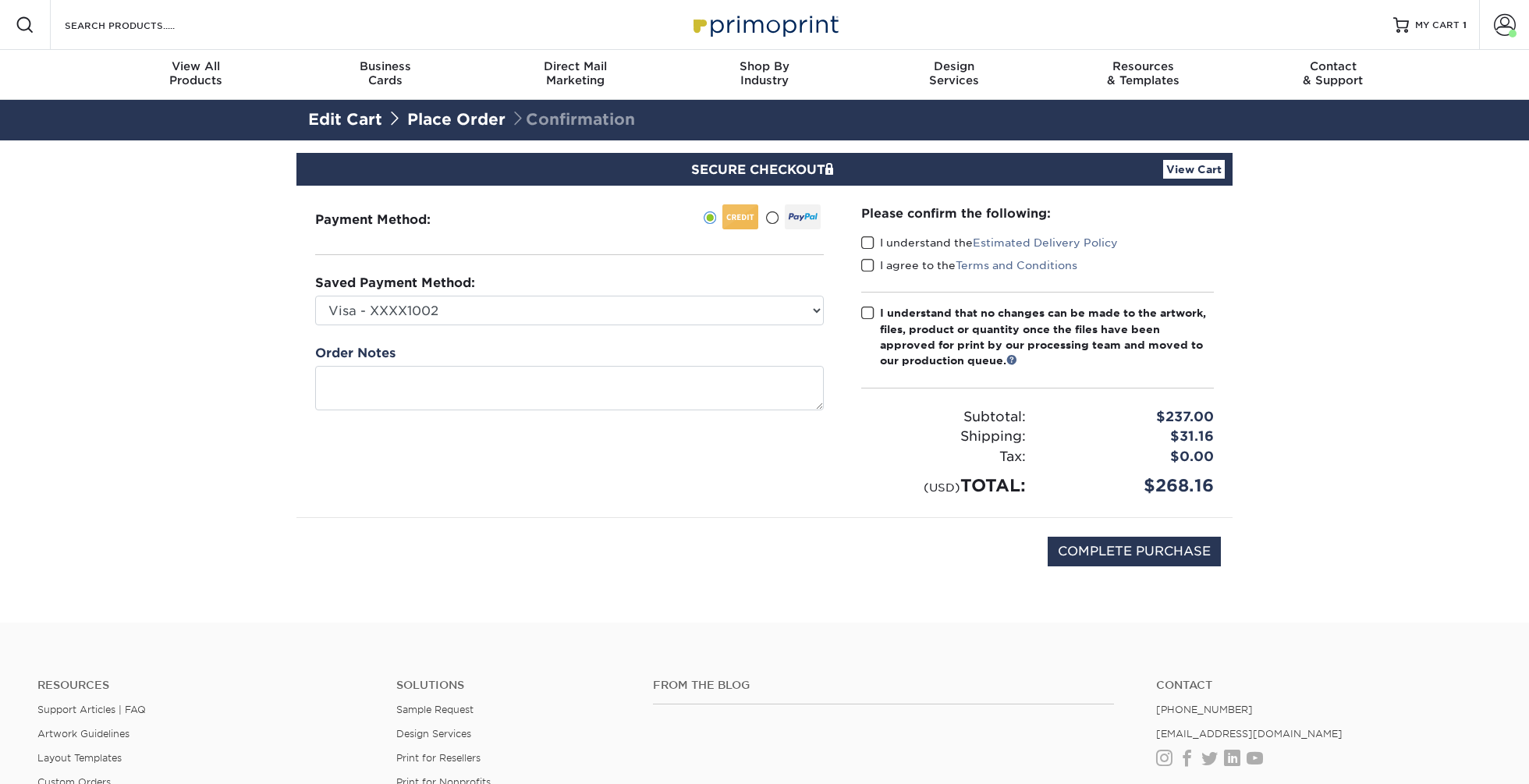scroll, scrollTop: 0, scrollLeft: 0, axis: both 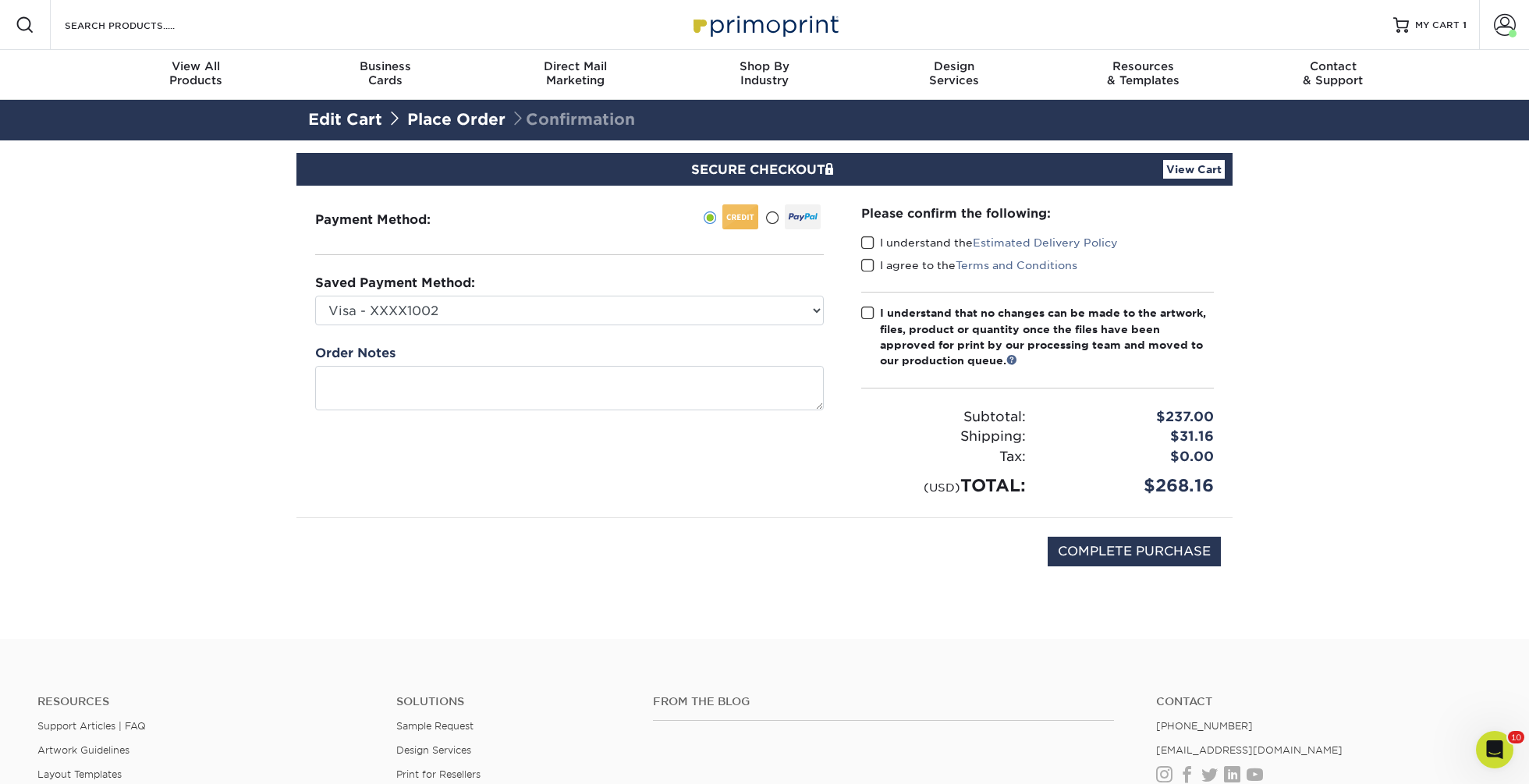 click at bounding box center (867, 243) 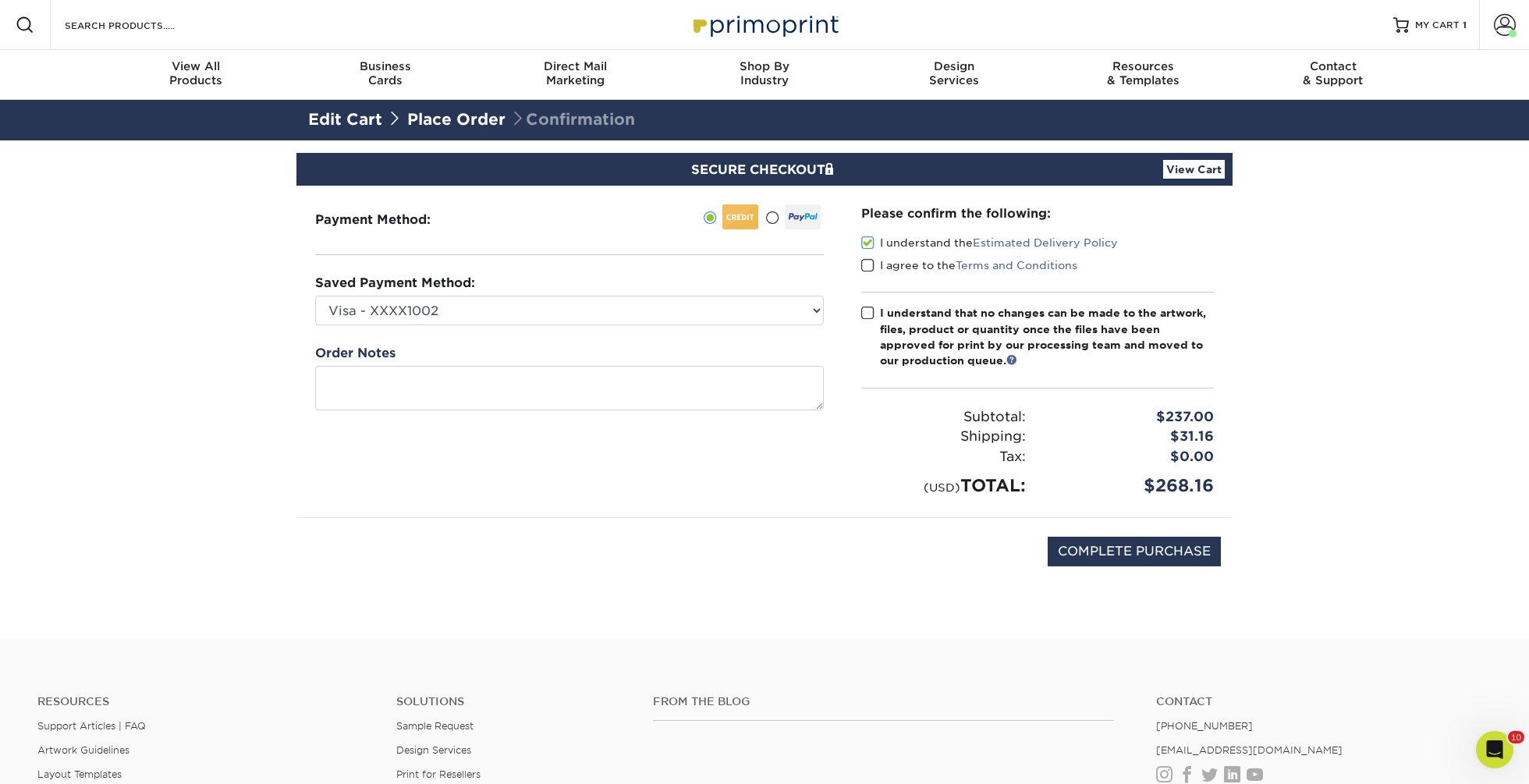 click at bounding box center (867, 265) 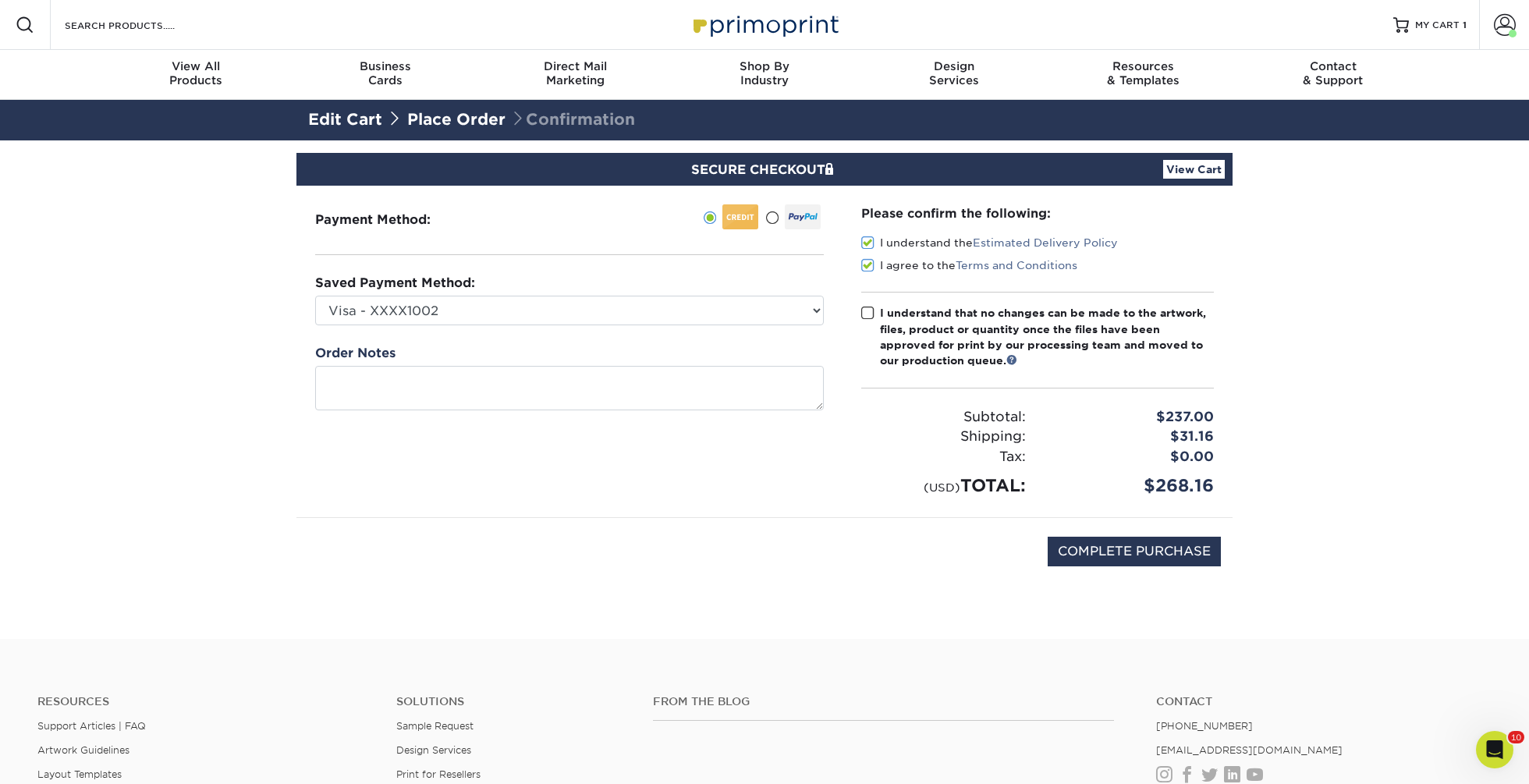 click at bounding box center [867, 313] 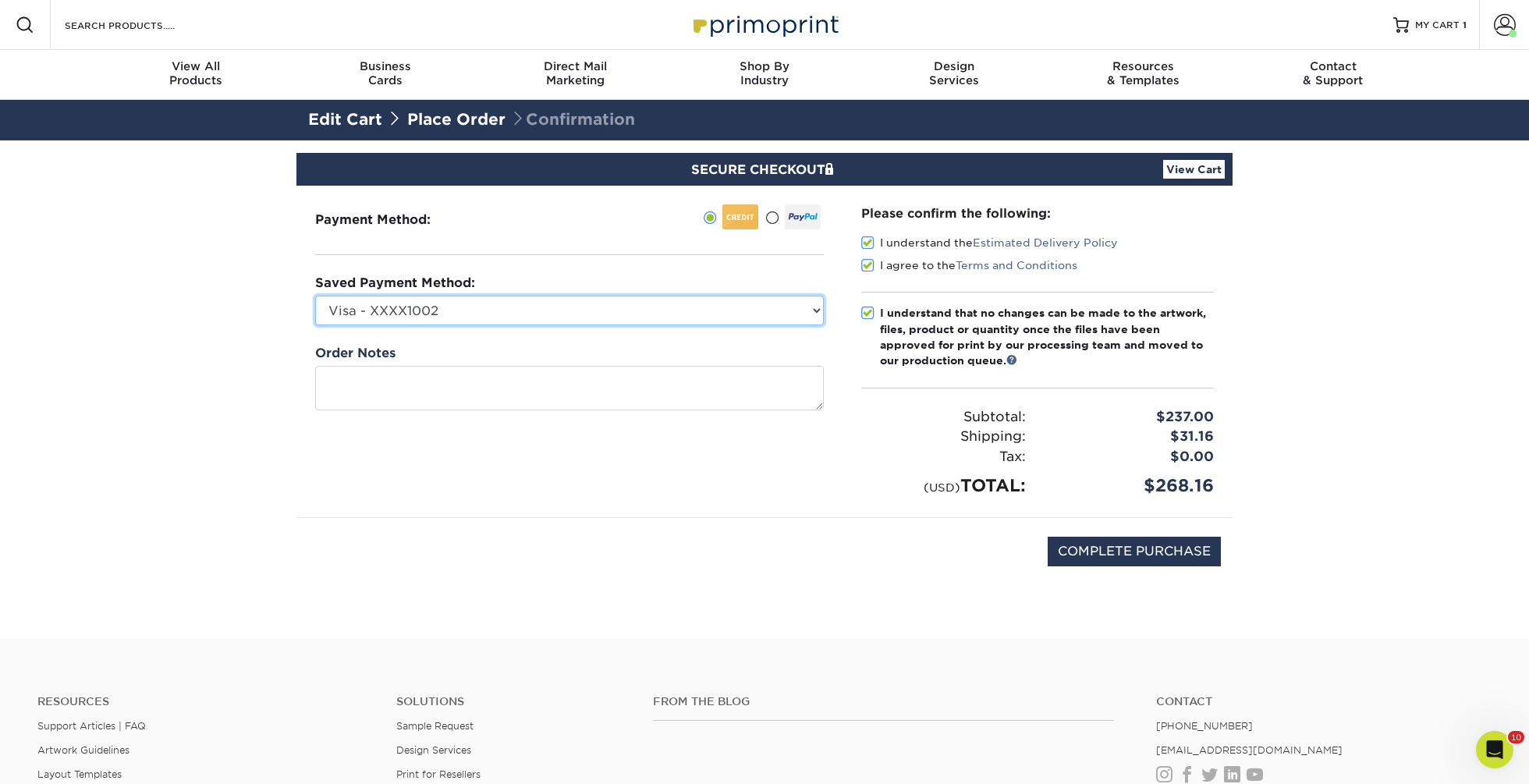 select 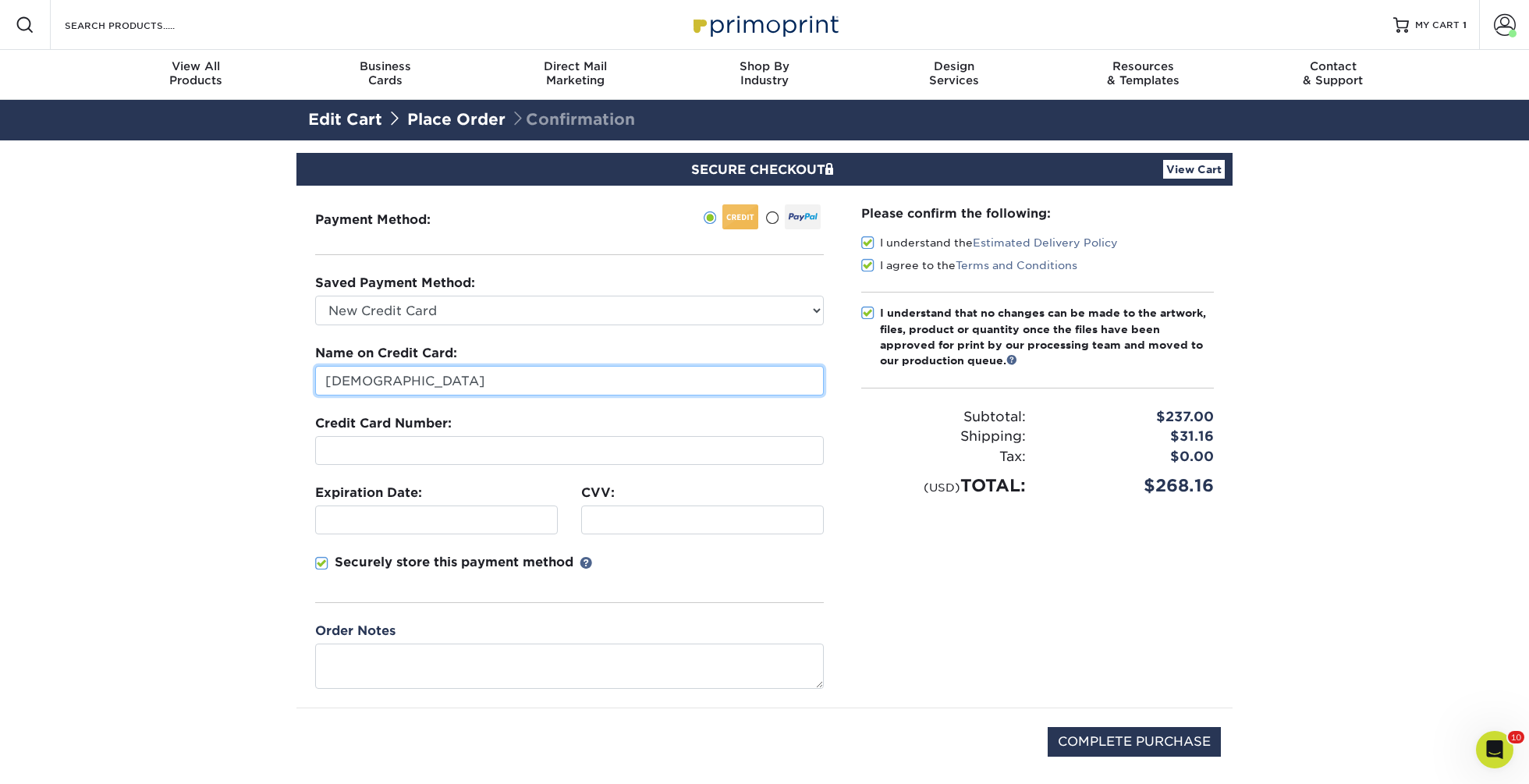 click on "[DEMOGRAPHIC_DATA]" at bounding box center (569, 381) 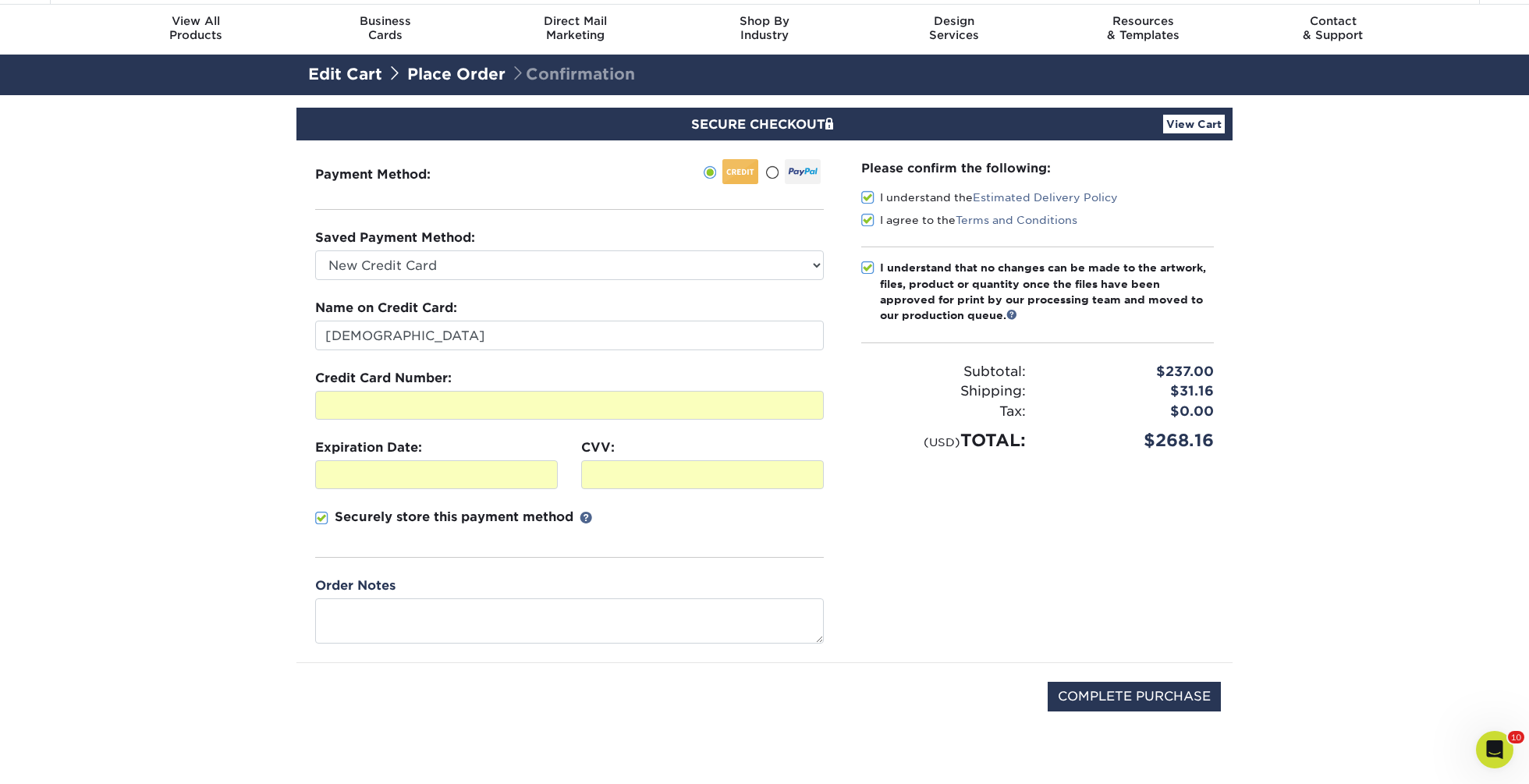 scroll, scrollTop: 45, scrollLeft: 0, axis: vertical 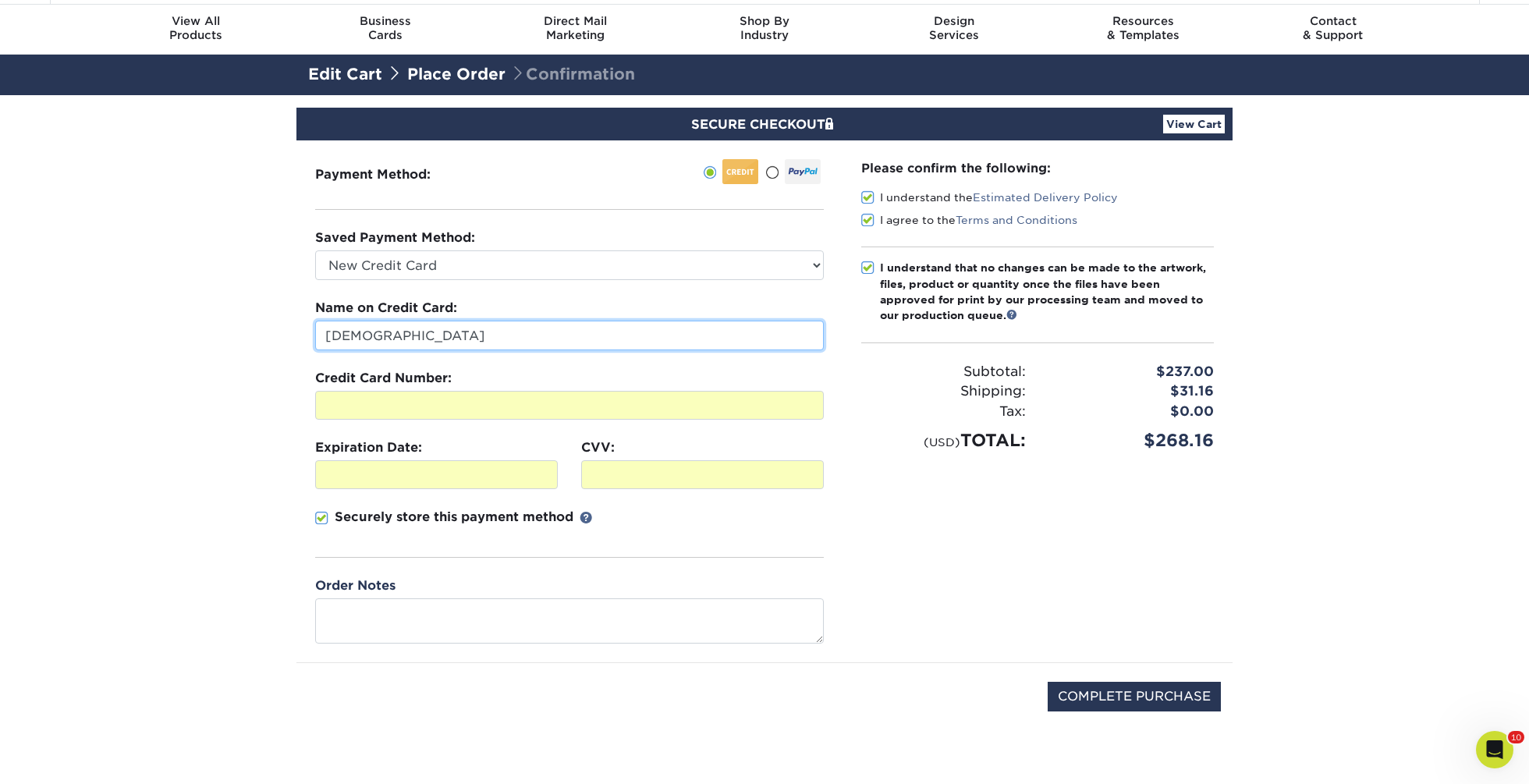 drag, startPoint x: 521, startPoint y: 263, endPoint x: 496, endPoint y: 326, distance: 67.7791 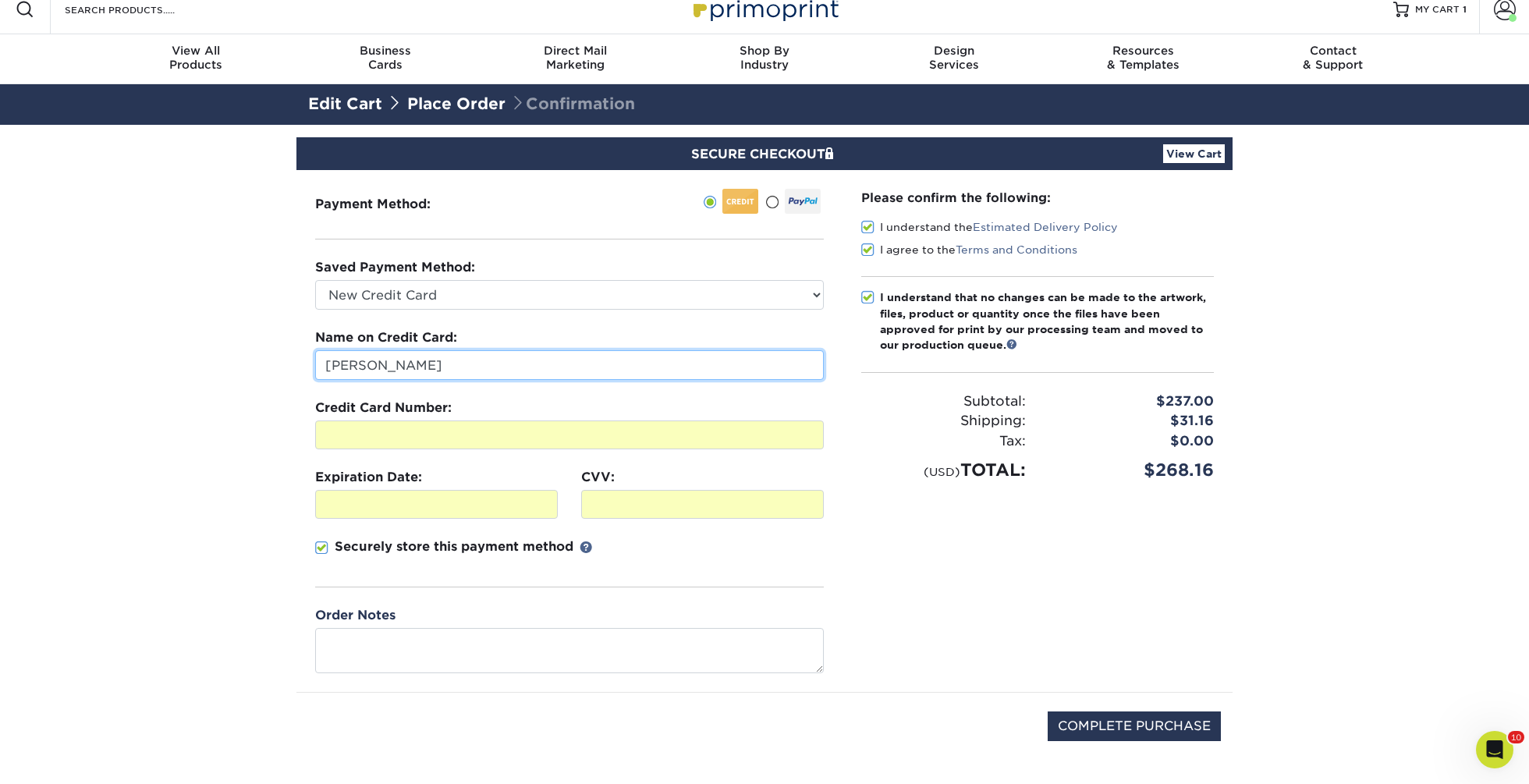 scroll, scrollTop: 20, scrollLeft: 0, axis: vertical 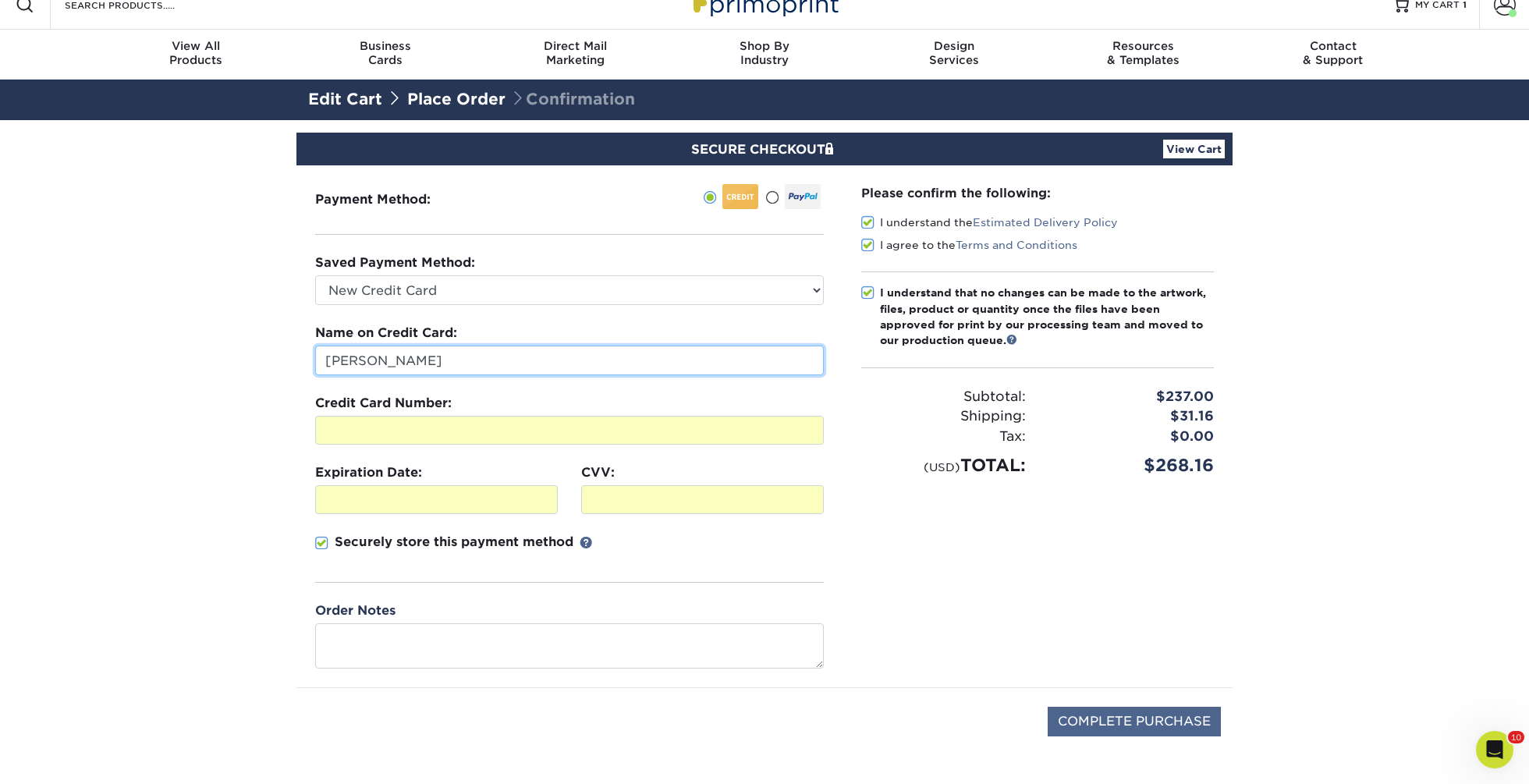type on "[PERSON_NAME]" 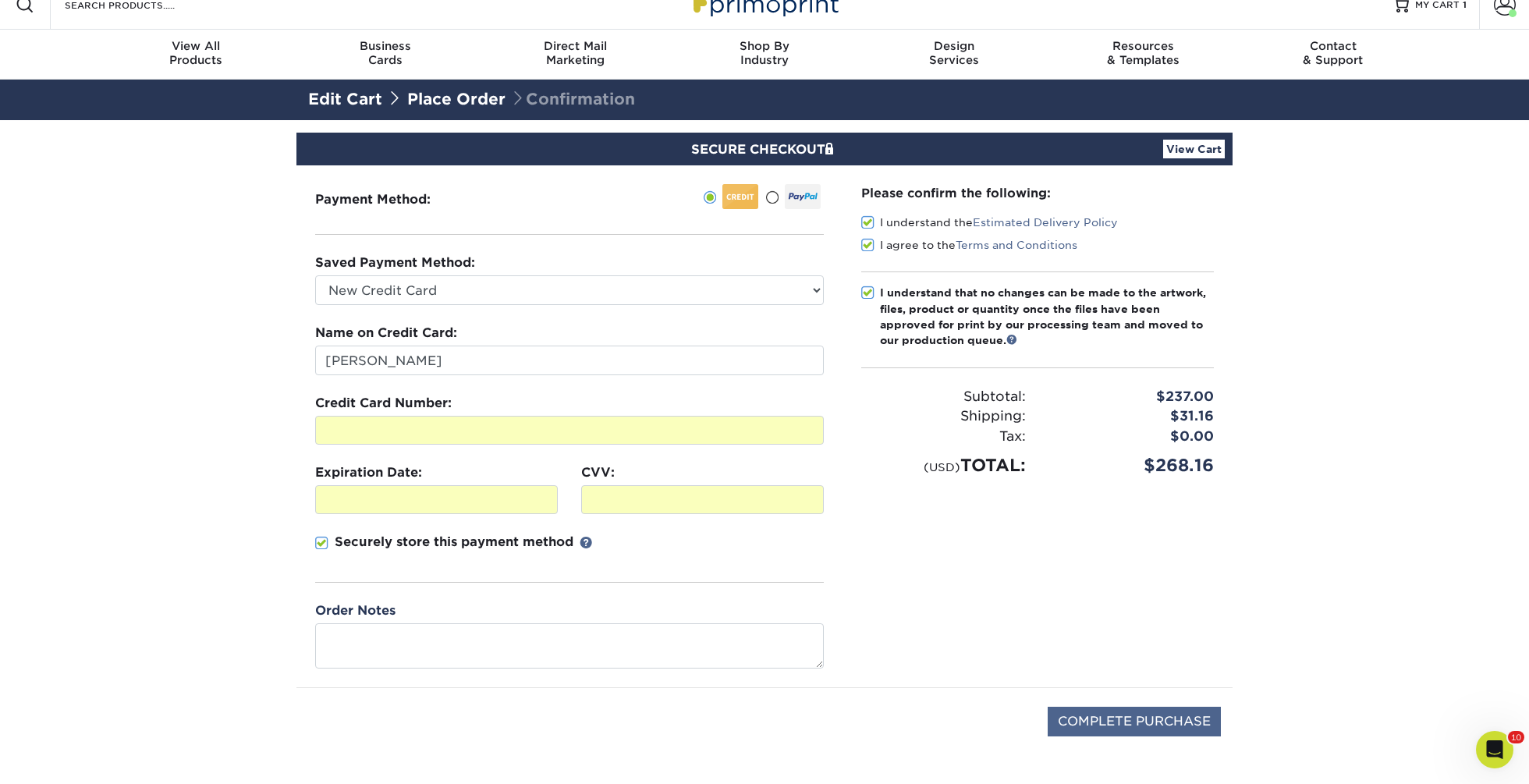 click on "COMPLETE PURCHASE" at bounding box center (1134, 722) 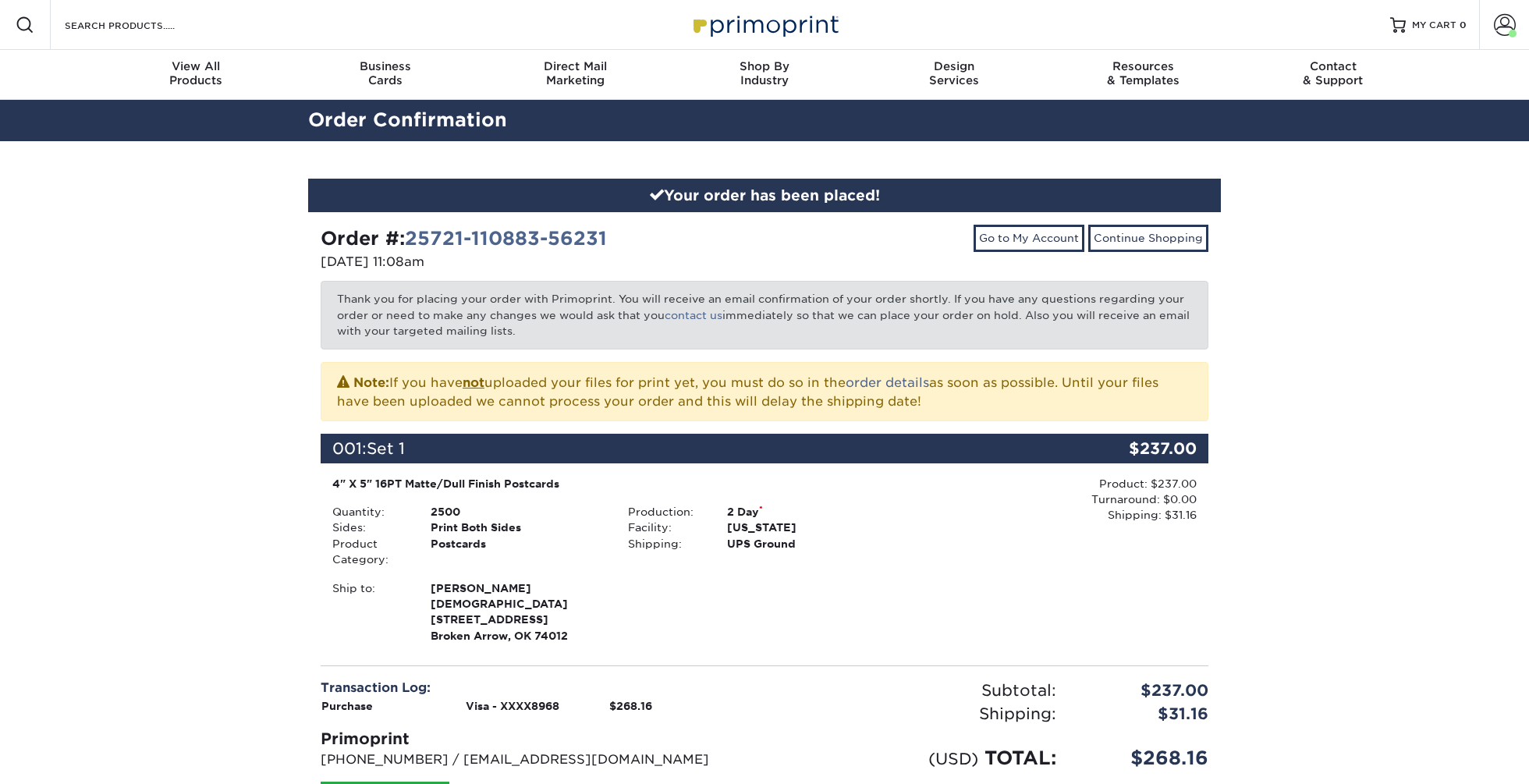 scroll, scrollTop: 0, scrollLeft: 0, axis: both 